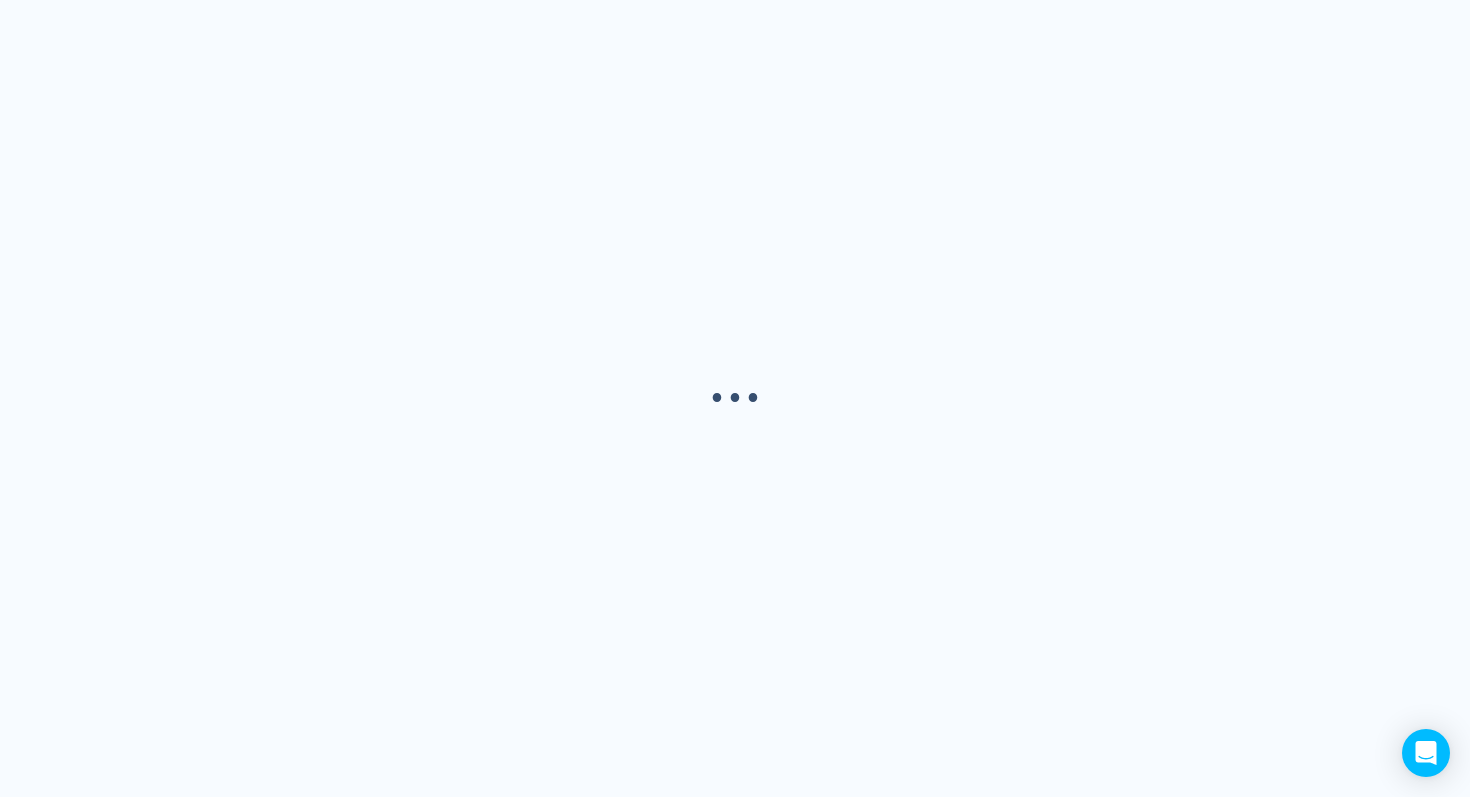 scroll, scrollTop: 0, scrollLeft: 0, axis: both 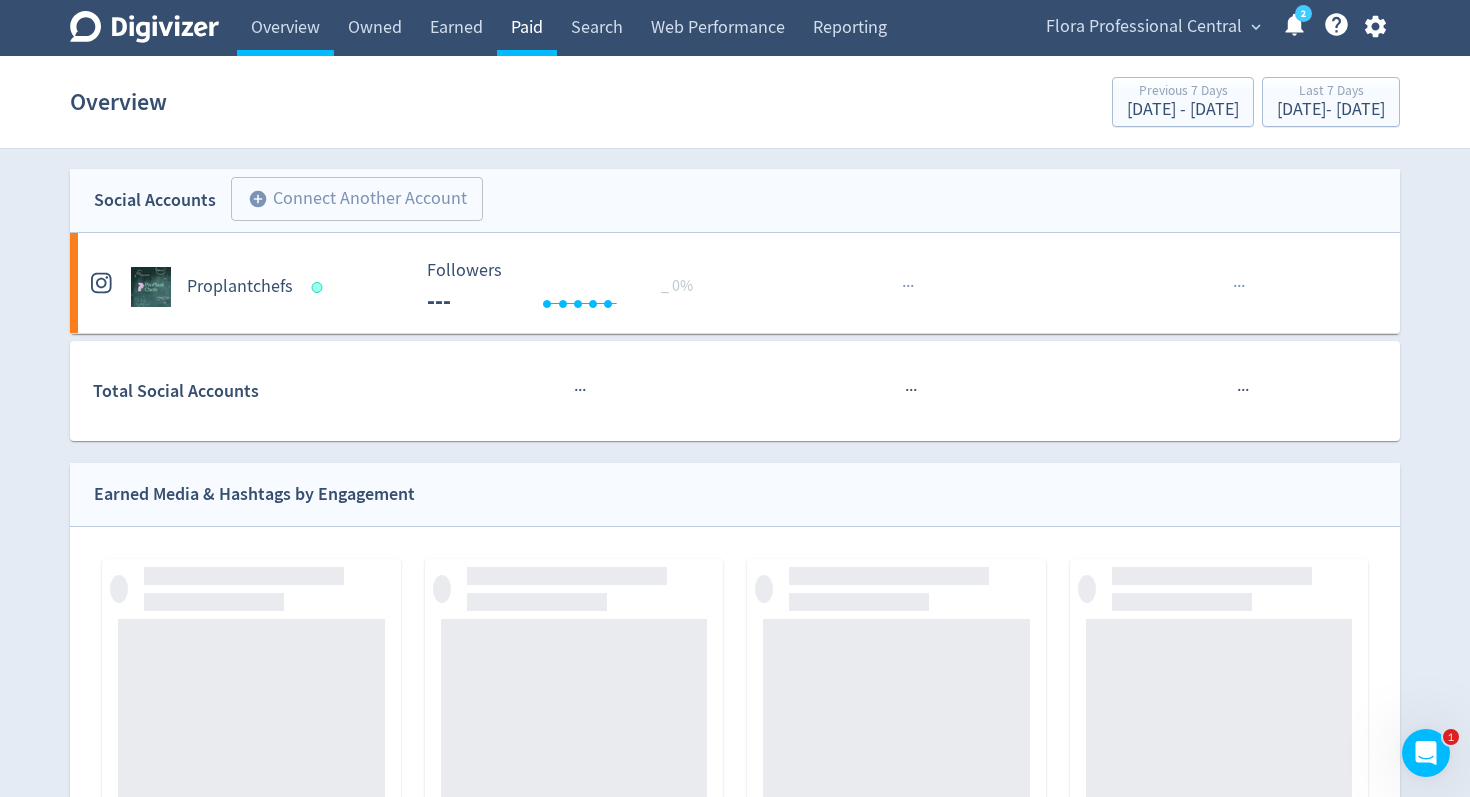 click on "Paid" at bounding box center [527, 28] 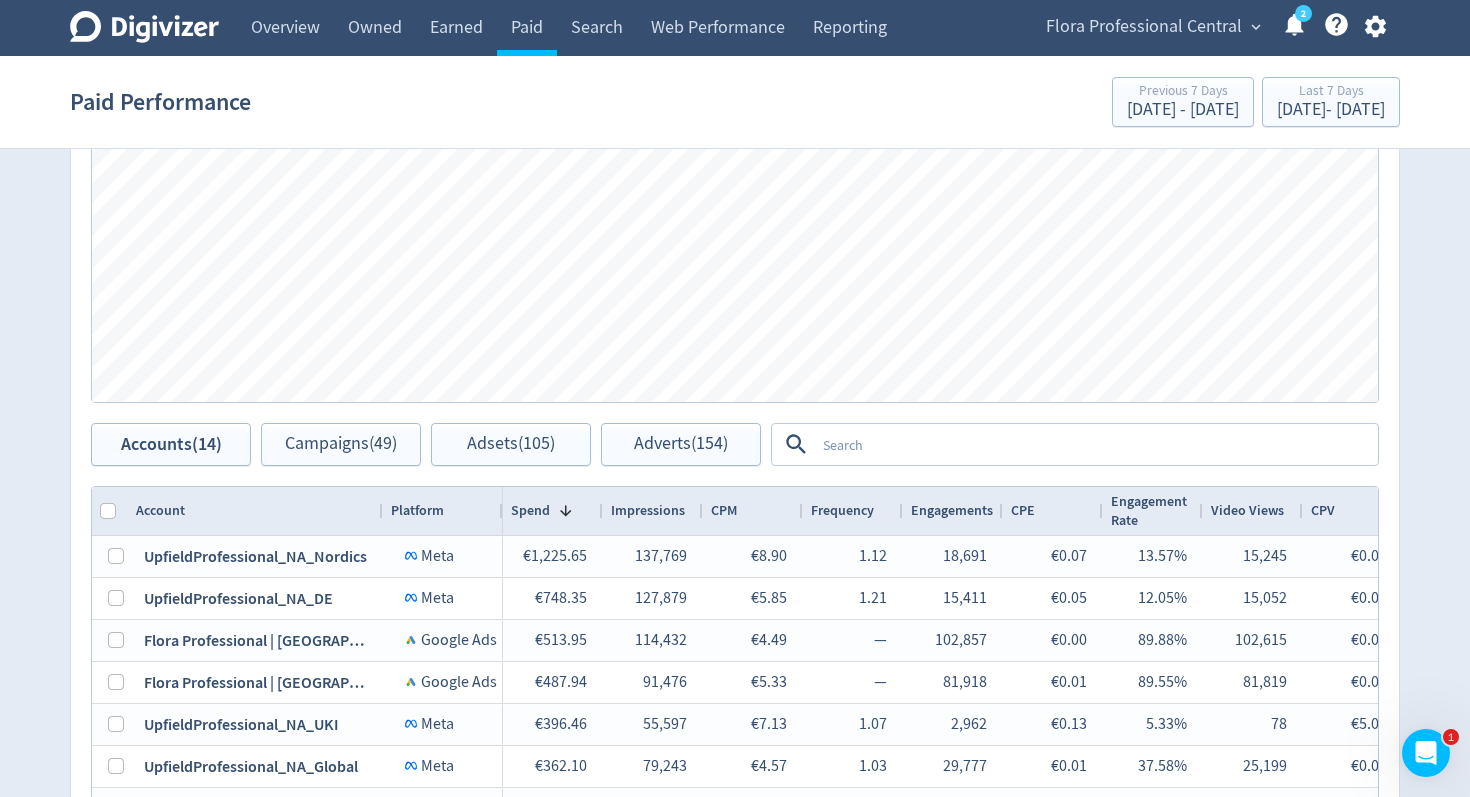 scroll, scrollTop: 772, scrollLeft: 0, axis: vertical 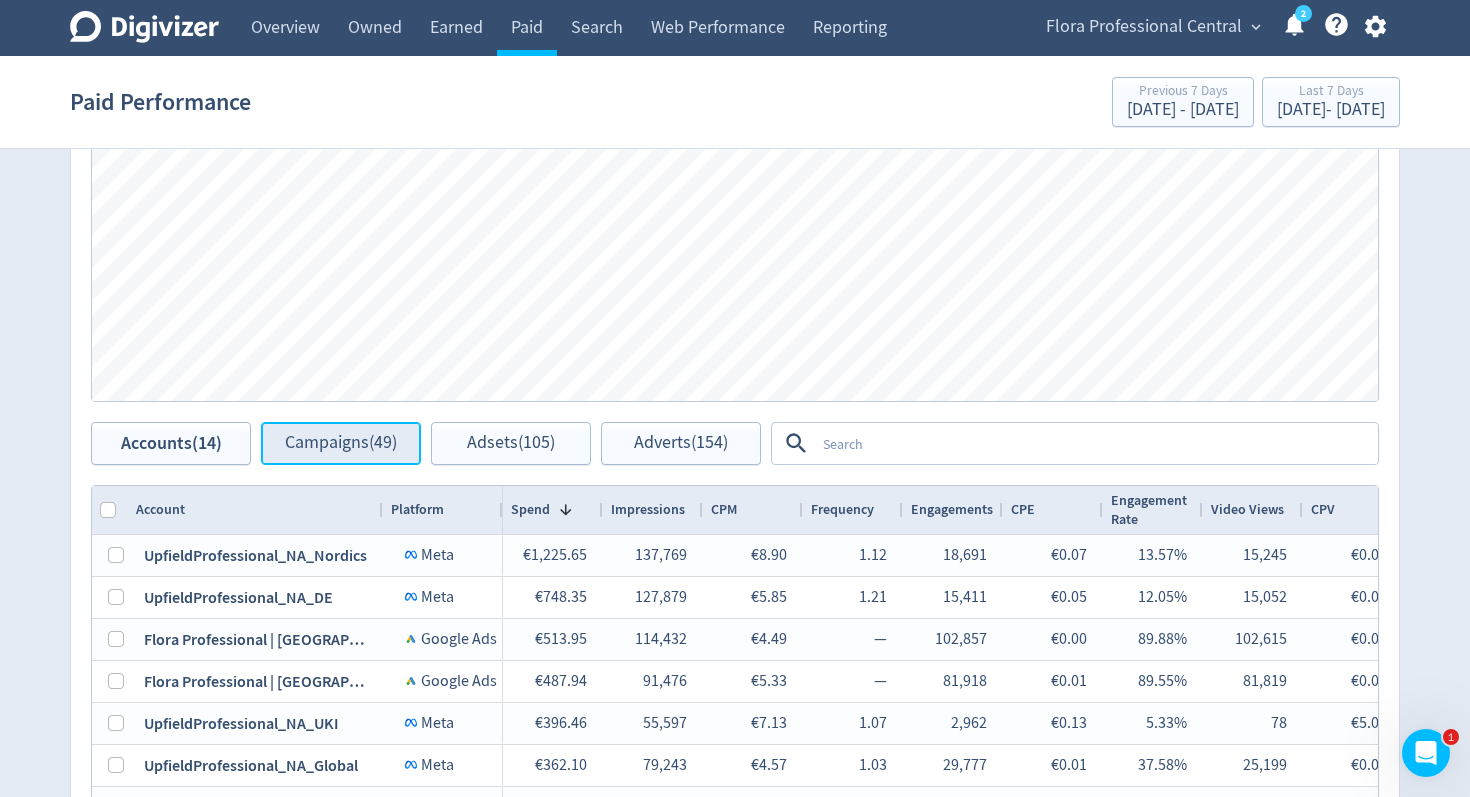 click on "Campaigns  (49)" at bounding box center (341, 443) 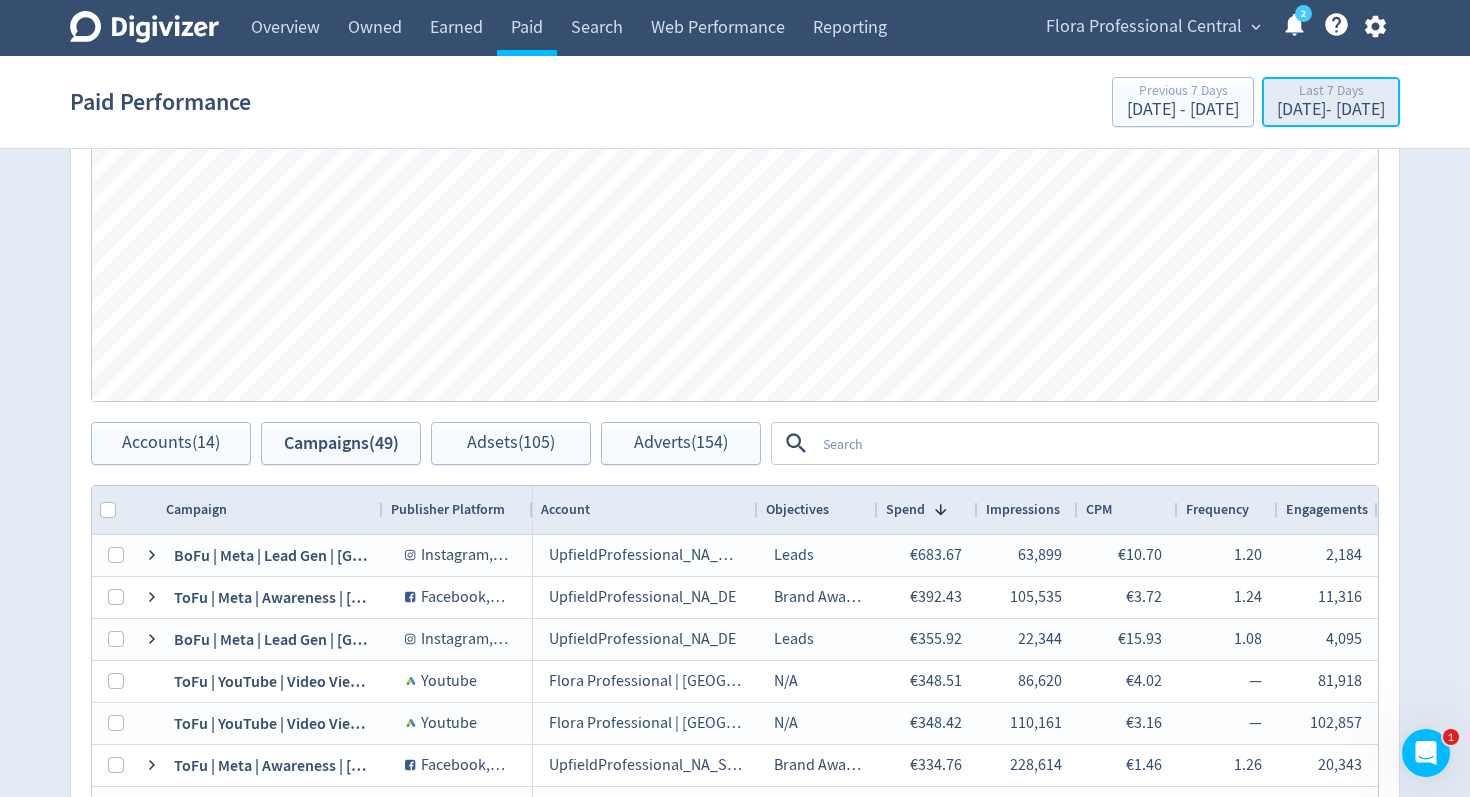 click on "[DATE]  -   [DATE]" at bounding box center [1331, 110] 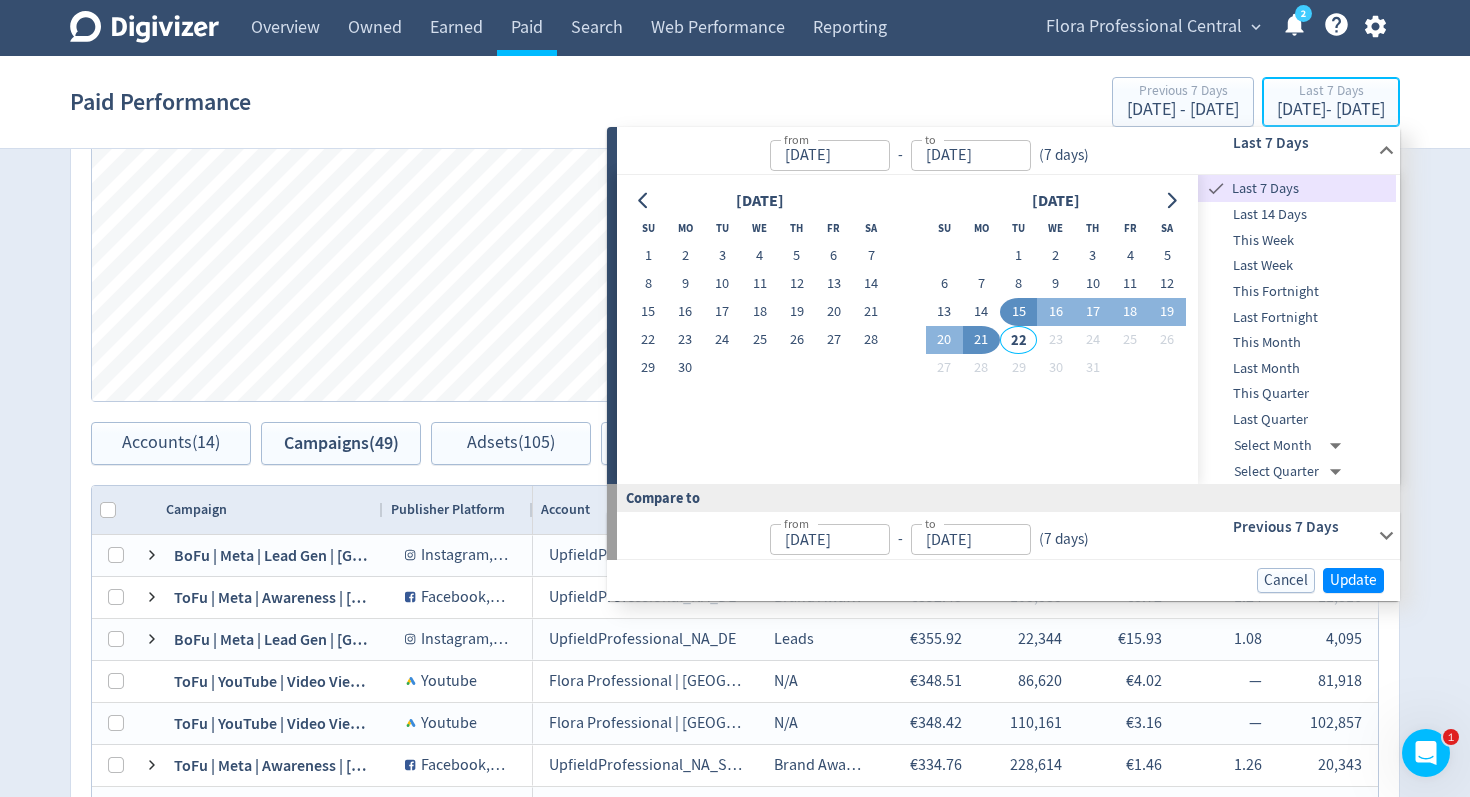 type on "[DATE]" 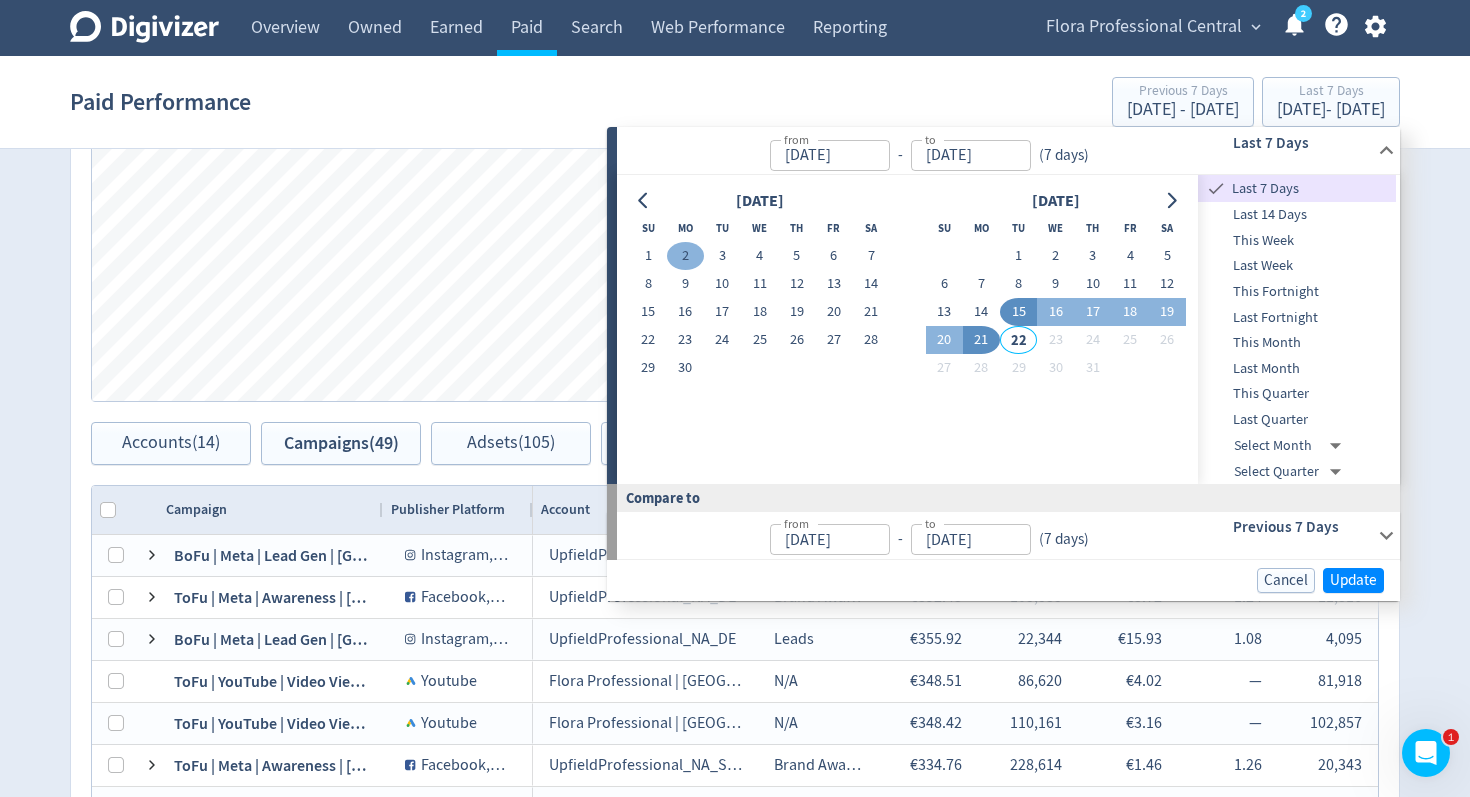 click on "2" at bounding box center [685, 256] 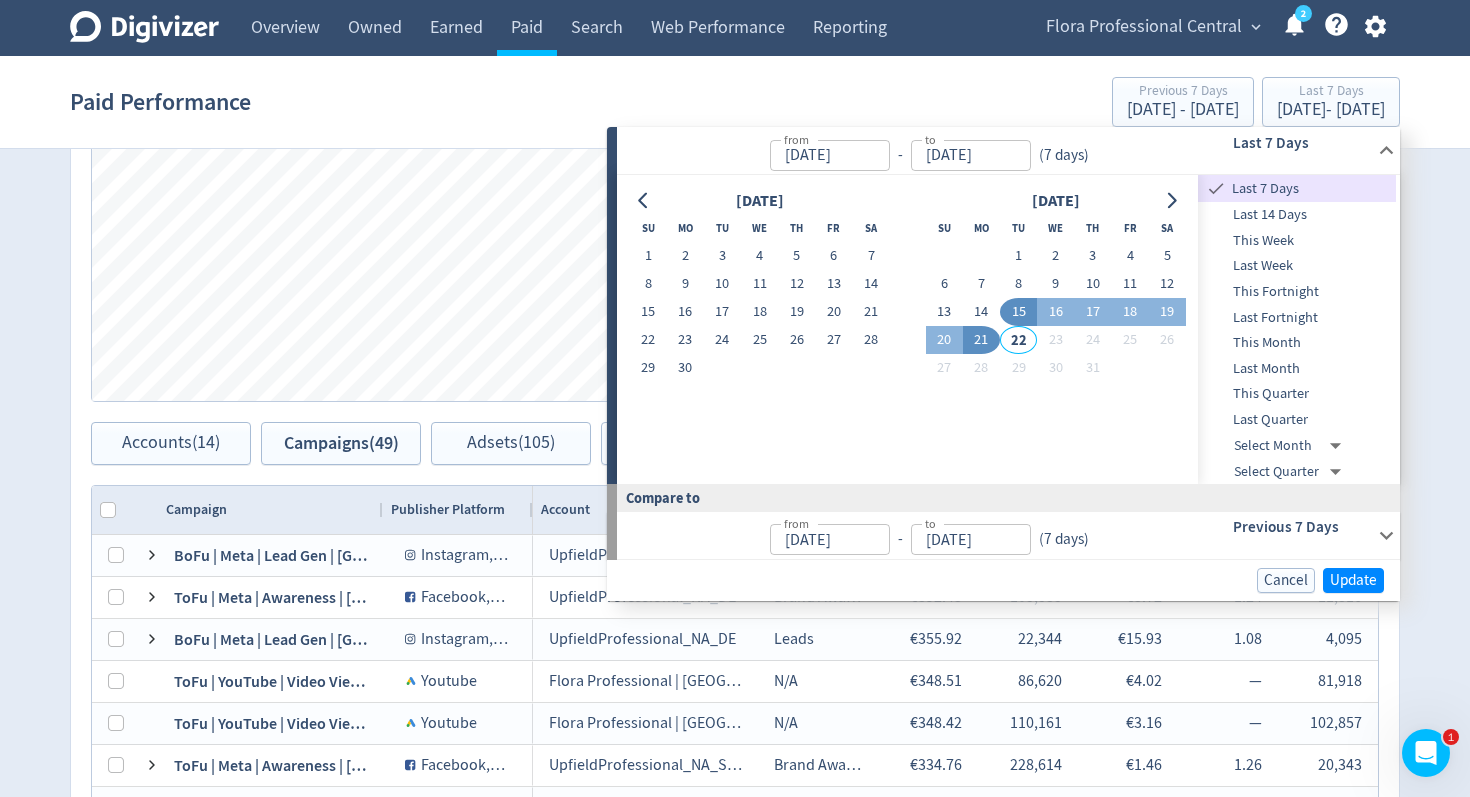 type on "[DATE]" 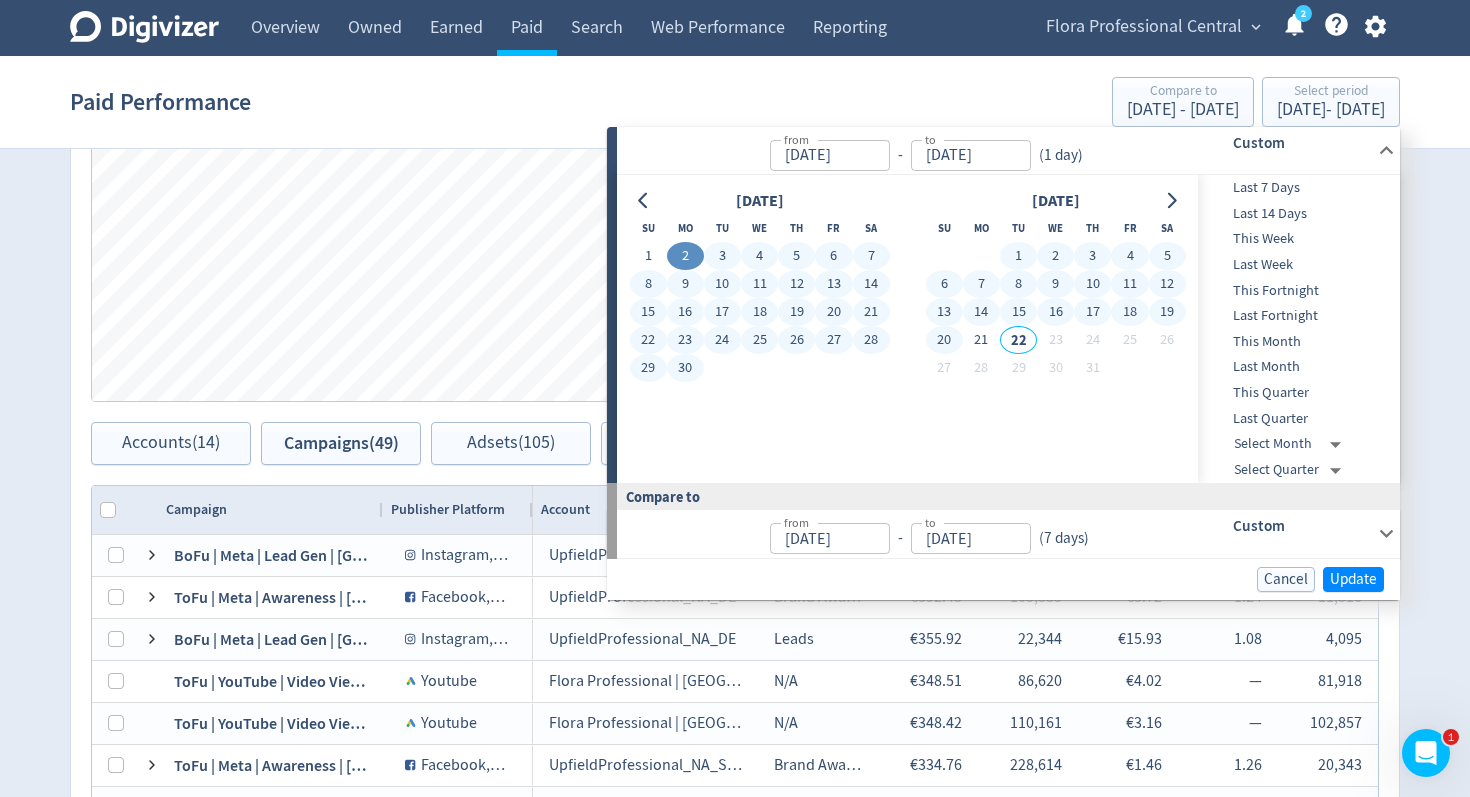 drag, startPoint x: 962, startPoint y: 339, endPoint x: 943, endPoint y: 343, distance: 19.416489 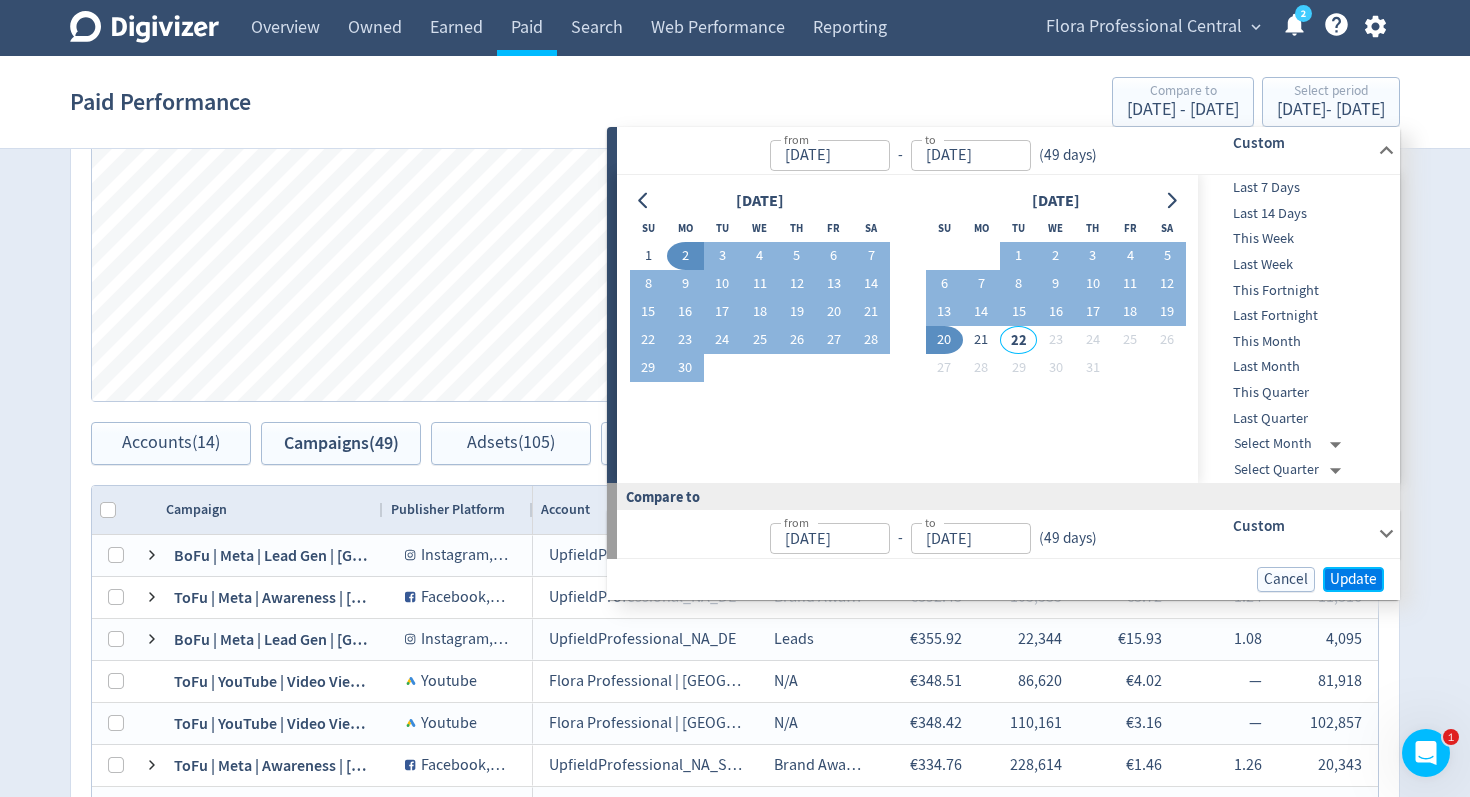 click on "Update" at bounding box center [1353, 579] 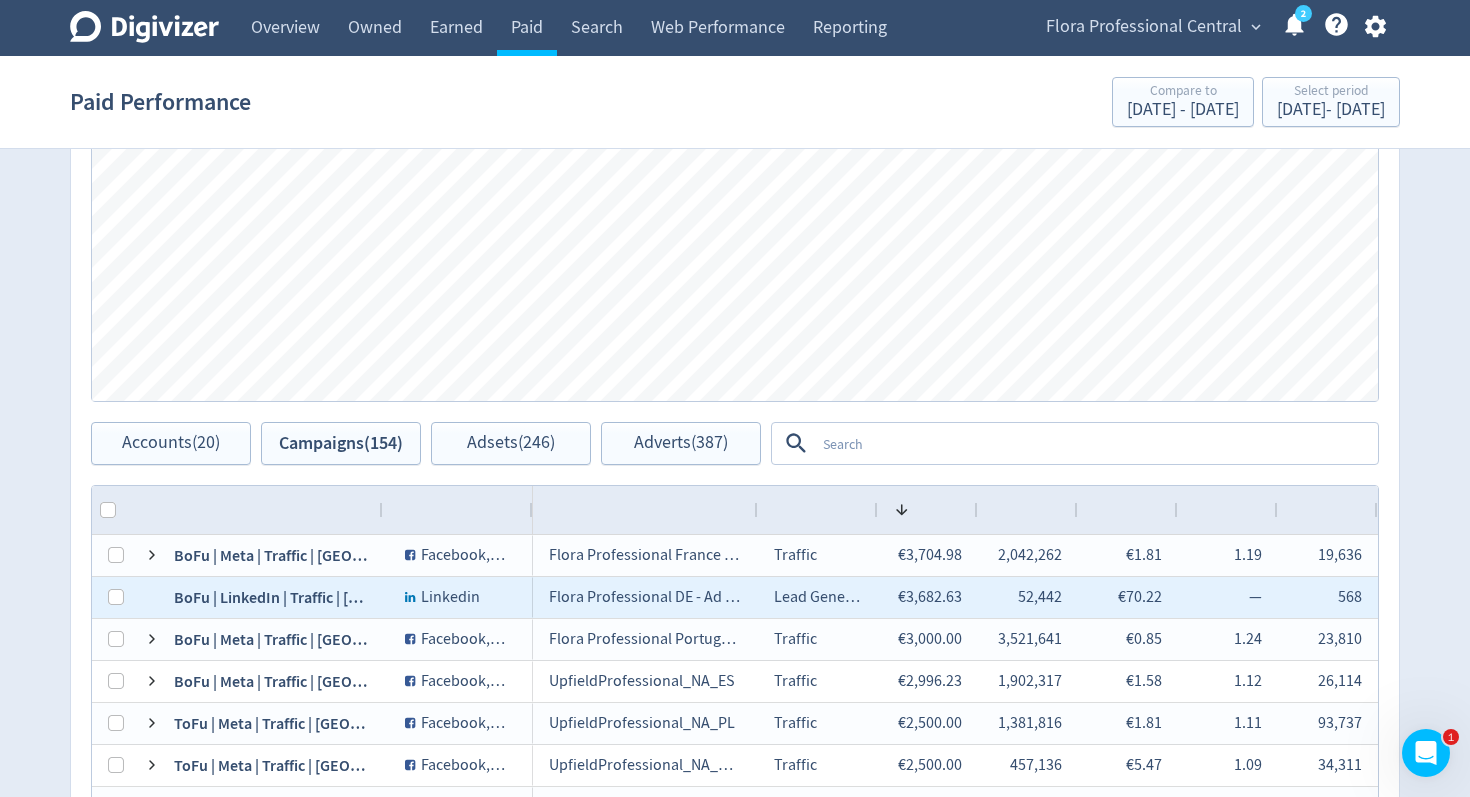 scroll, scrollTop: 788, scrollLeft: 0, axis: vertical 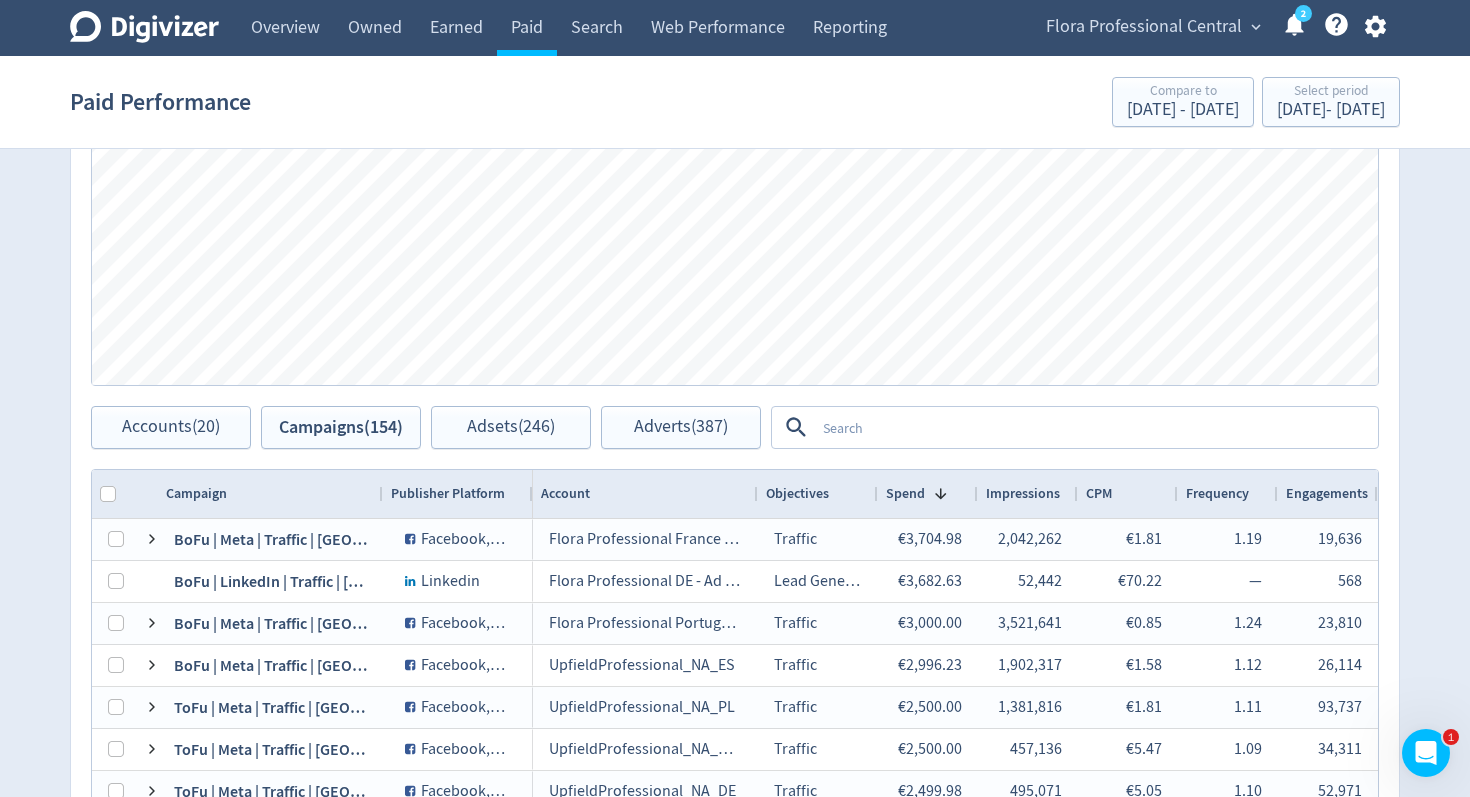 click at bounding box center (1095, 427) 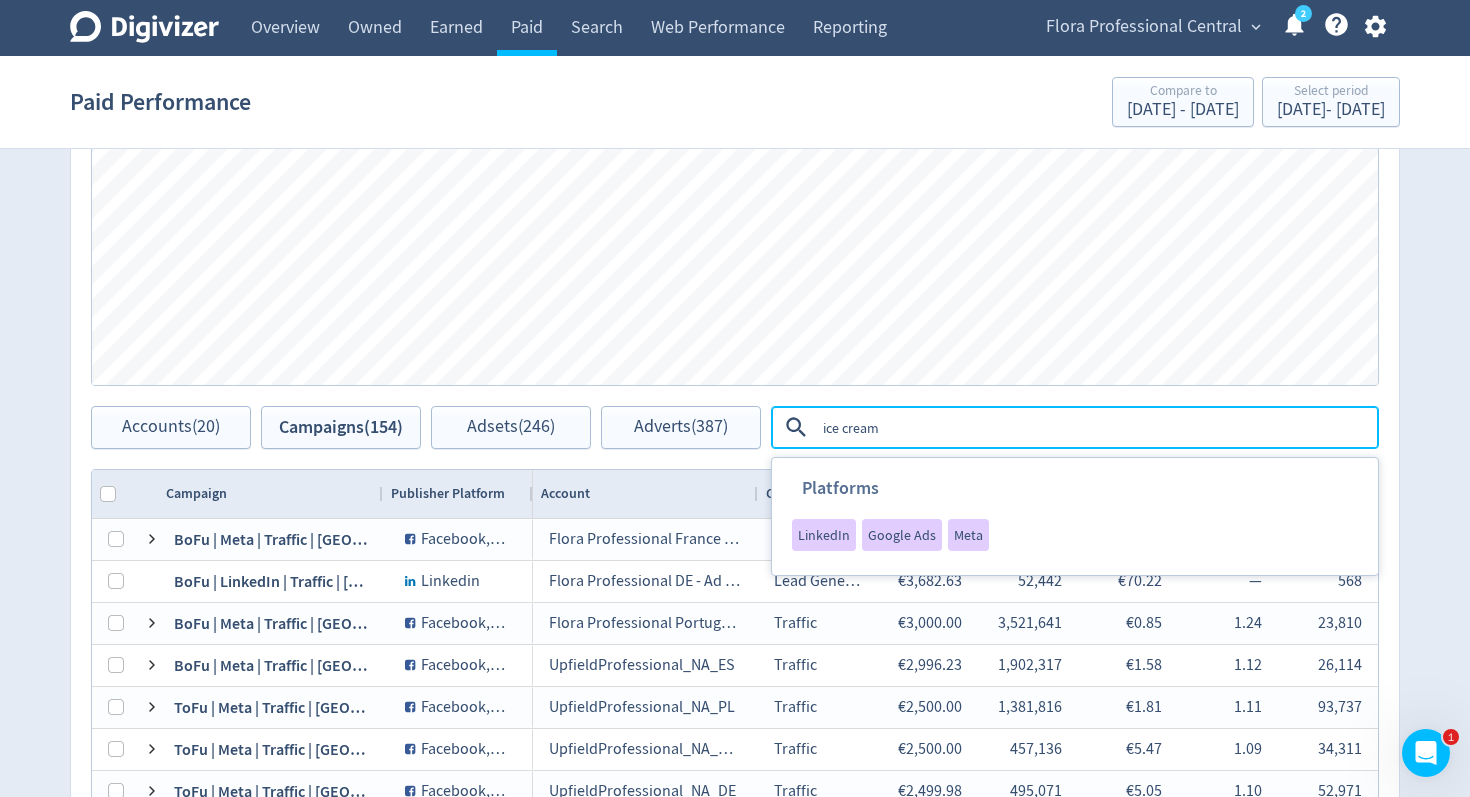 type on "ice cream" 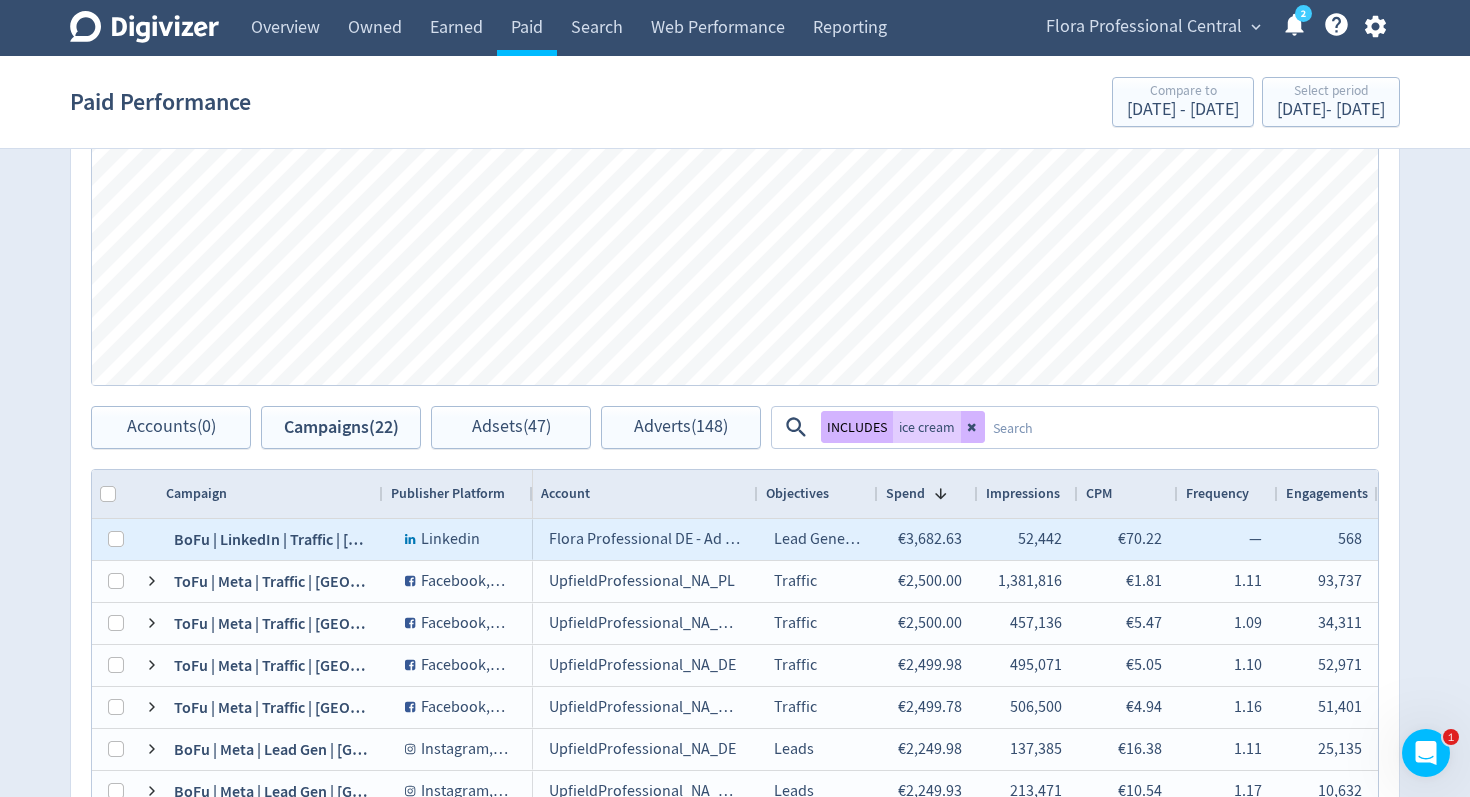 scroll, scrollTop: 267, scrollLeft: 0, axis: vertical 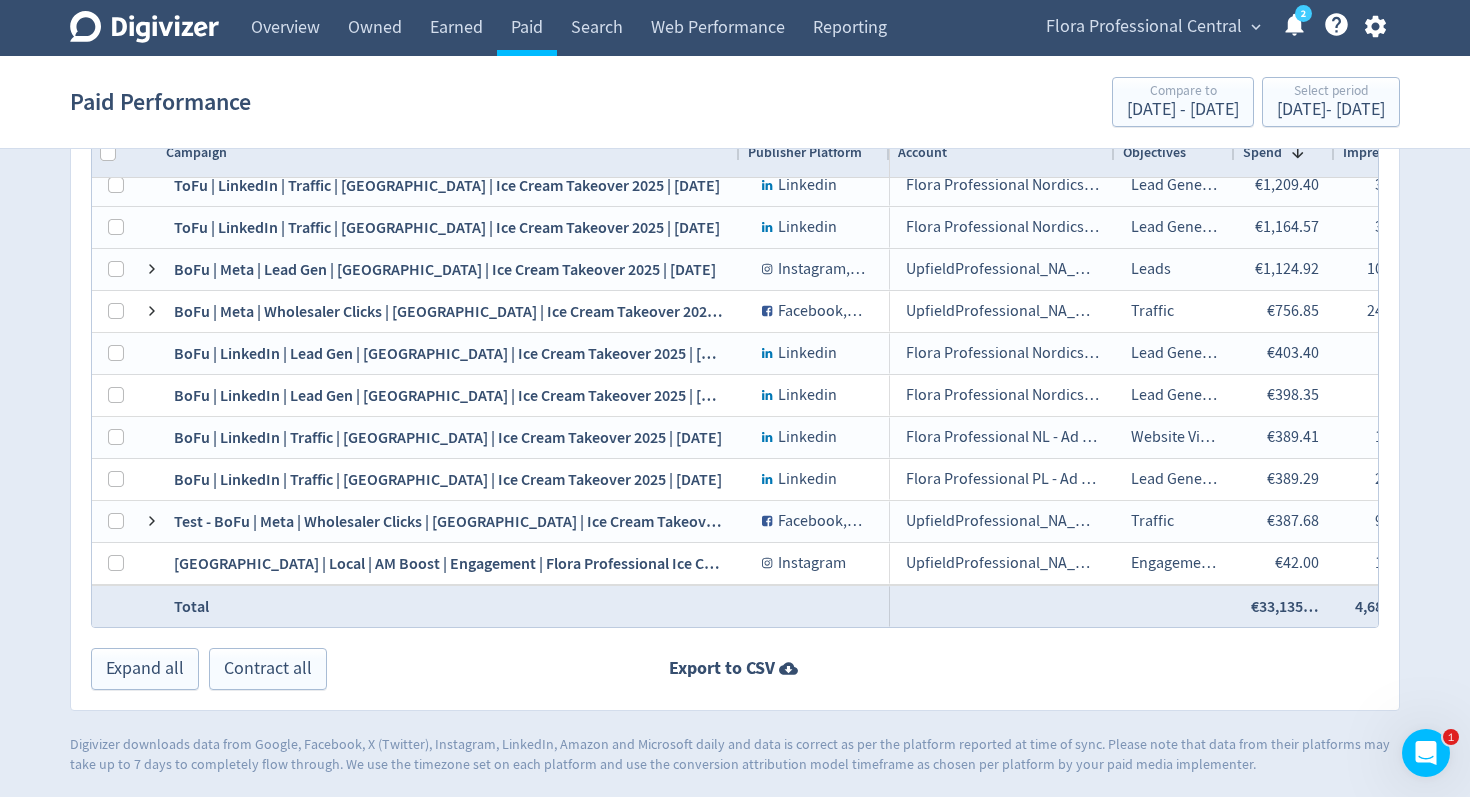 drag, startPoint x: 381, startPoint y: 156, endPoint x: 738, endPoint y: 167, distance: 357.16943 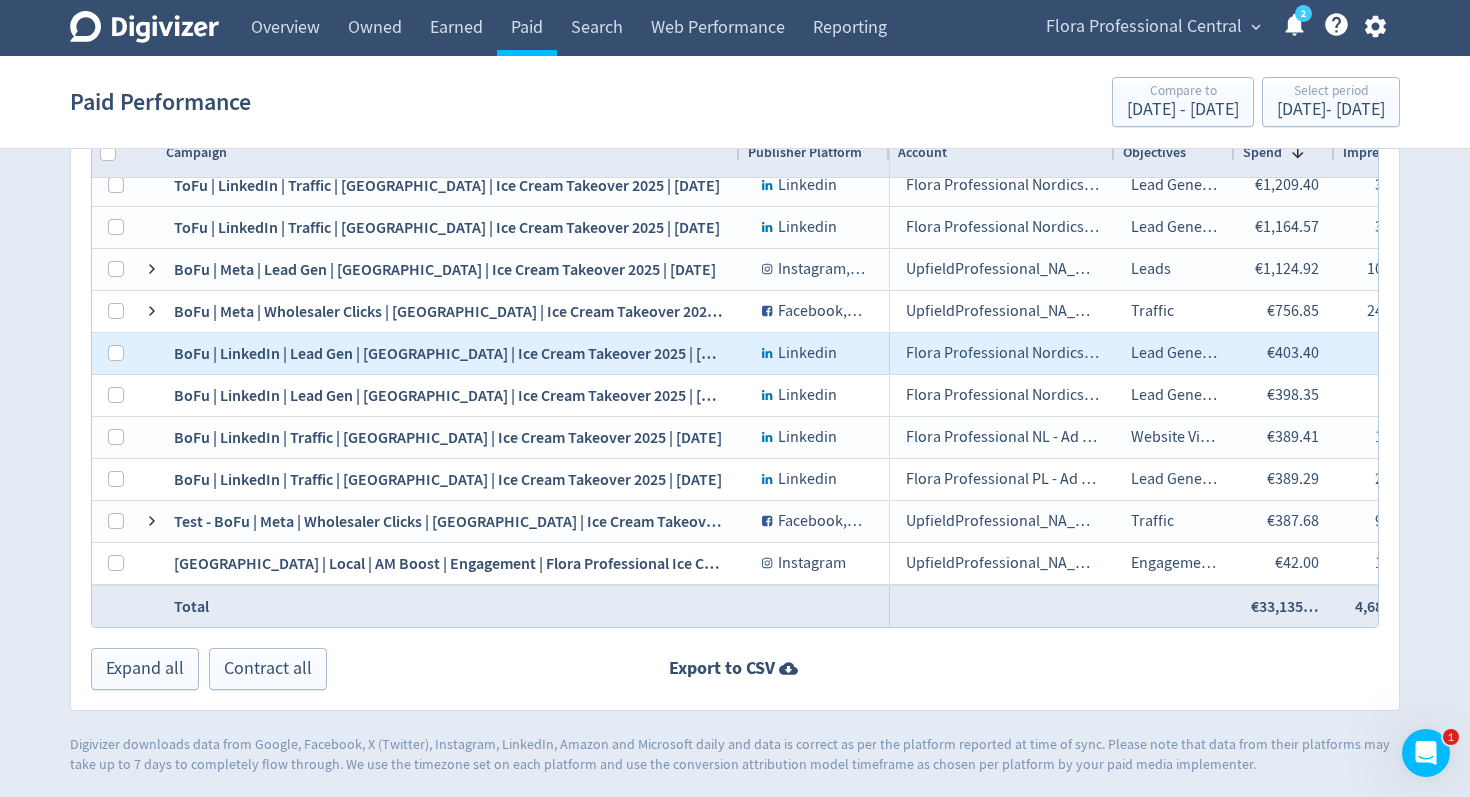 scroll, scrollTop: 453, scrollLeft: 0, axis: vertical 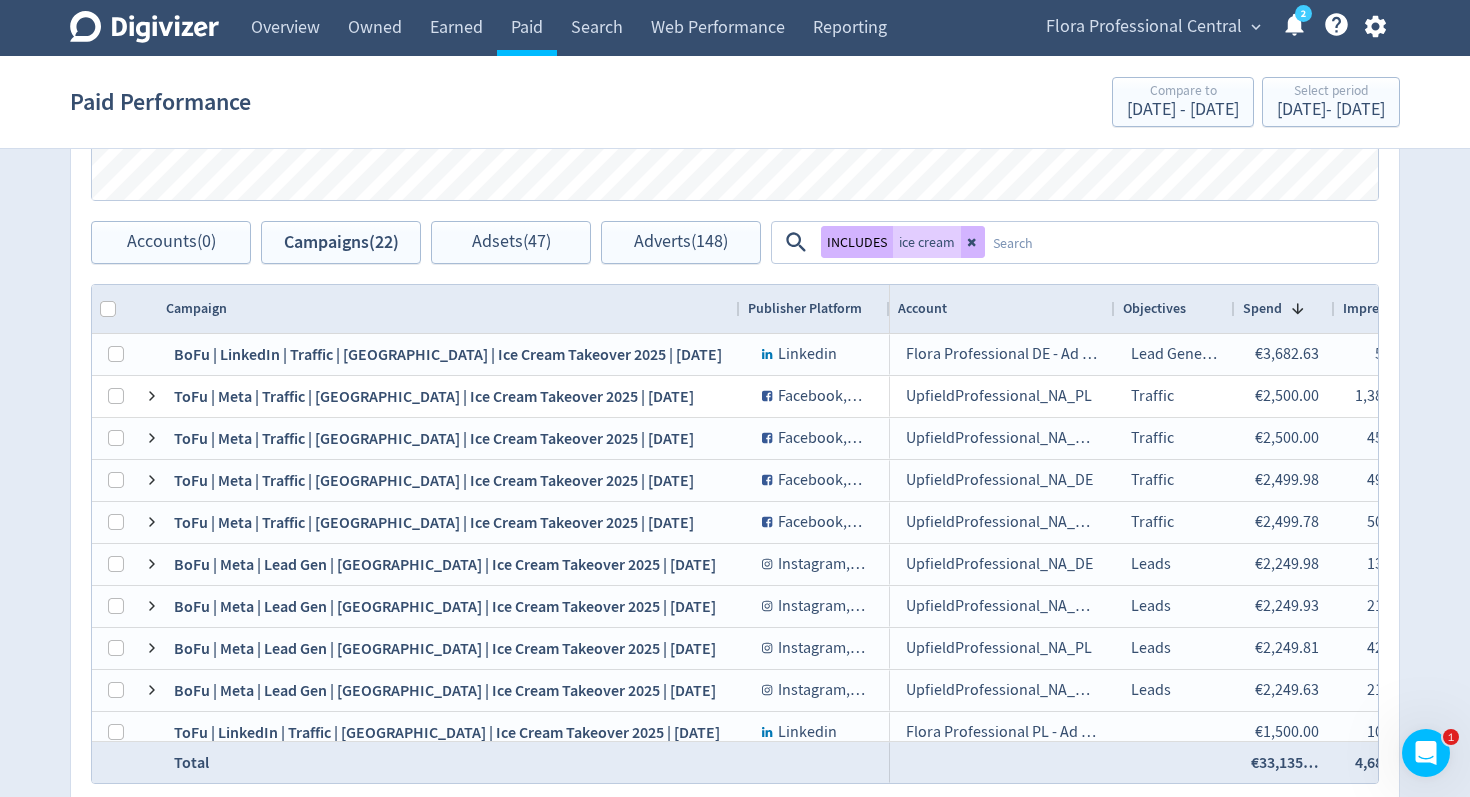 click at bounding box center [1180, 242] 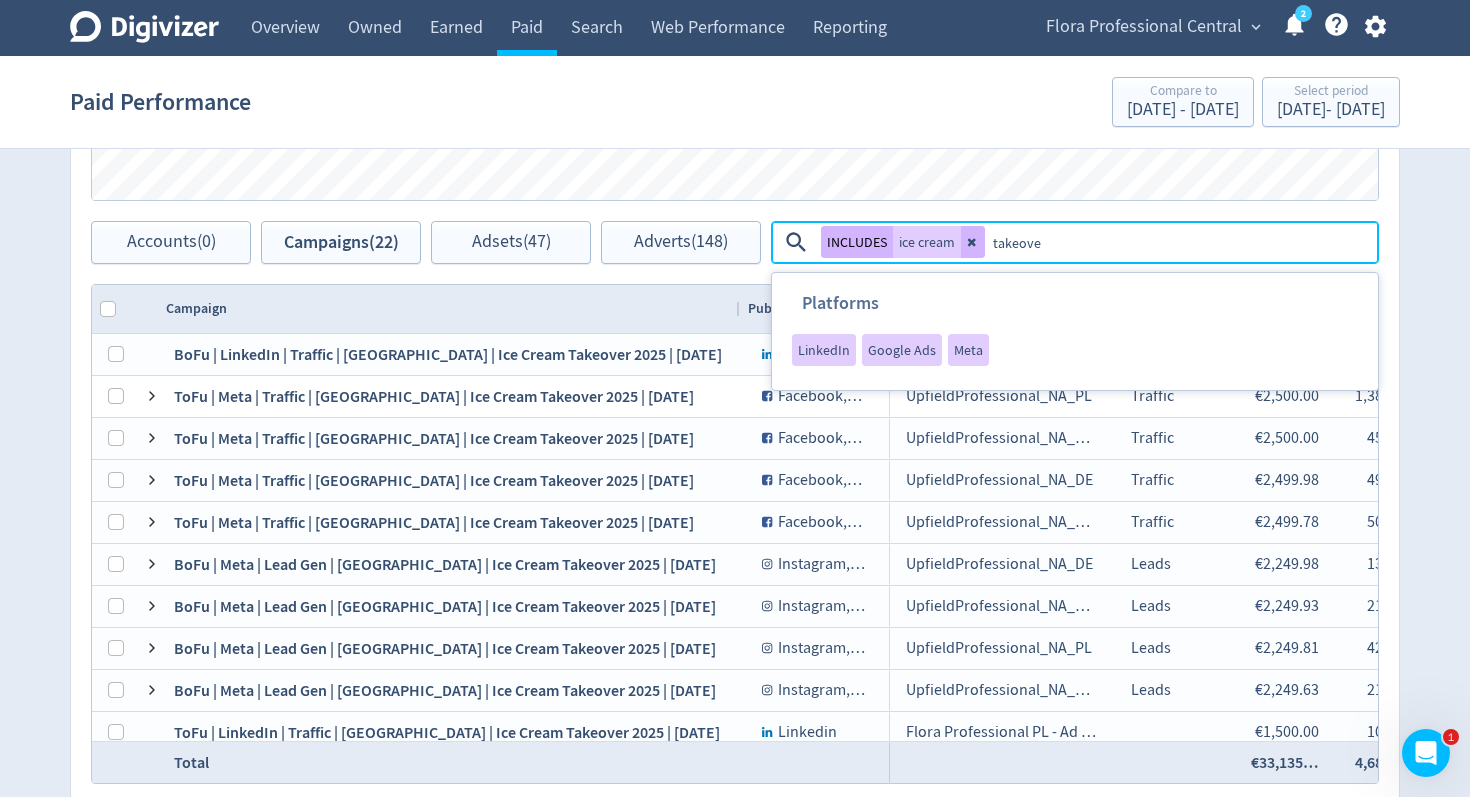 type on "takeover" 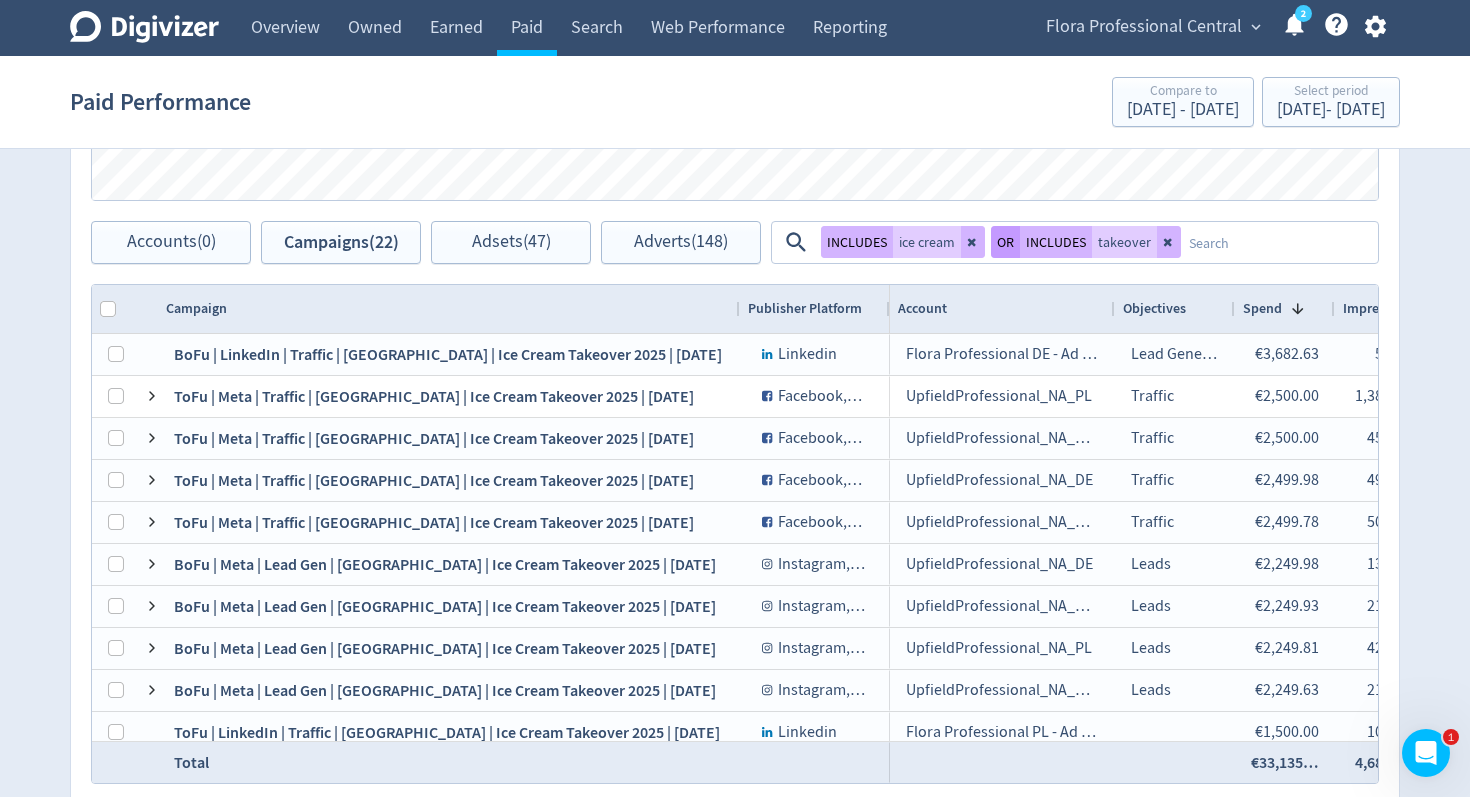 click on "OR" at bounding box center [1005, 242] 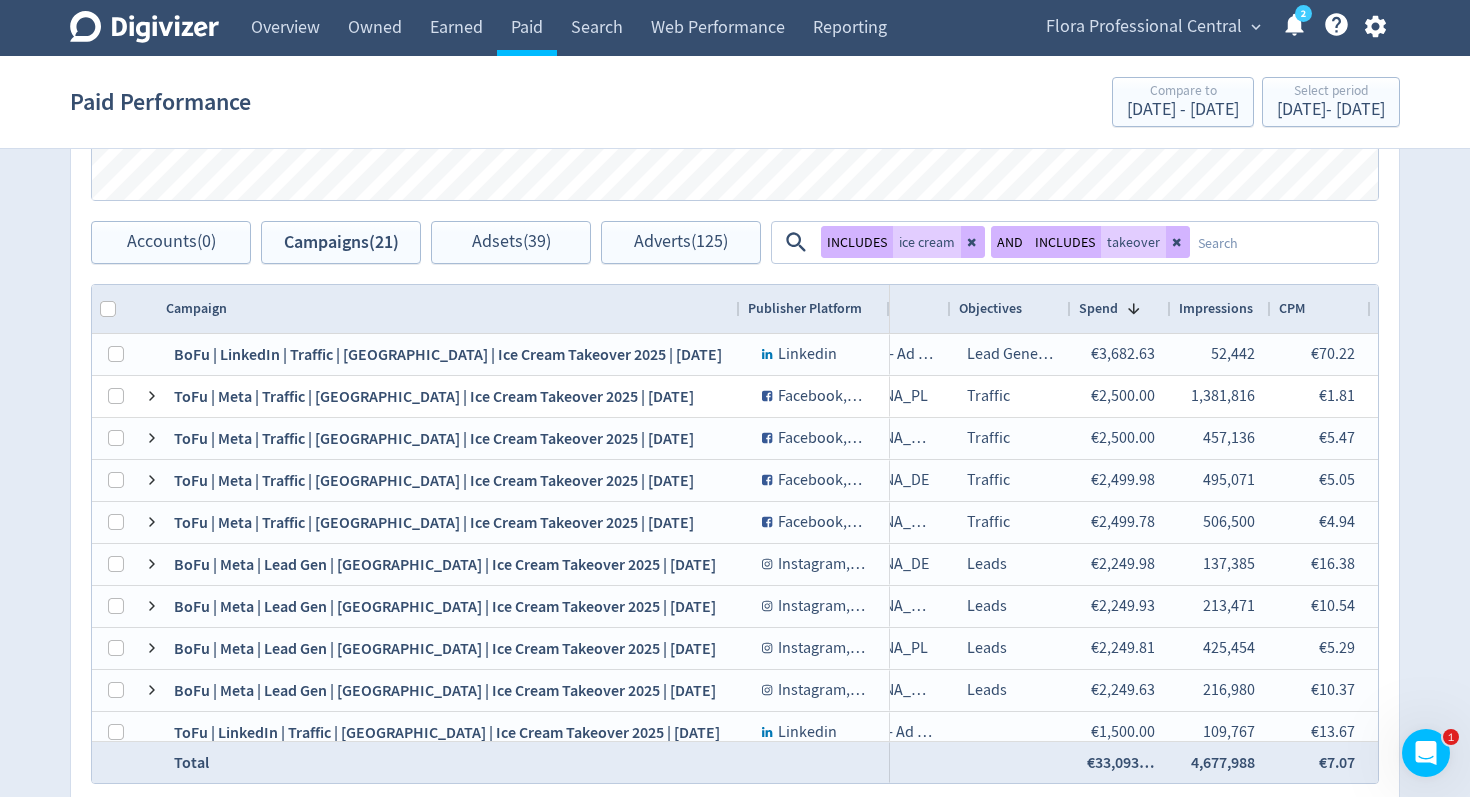 click at bounding box center [1170, 309] 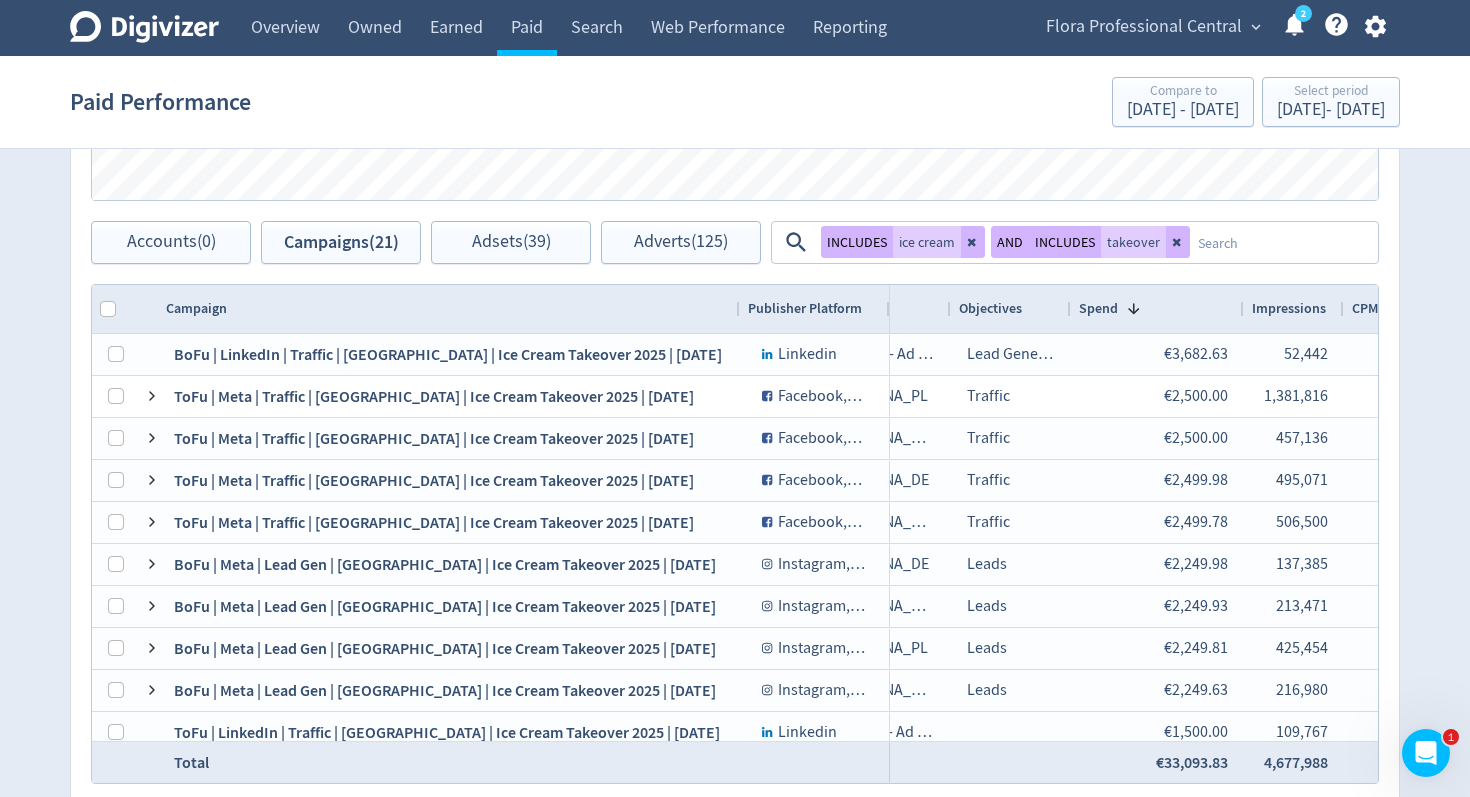 drag, startPoint x: 1177, startPoint y: 310, endPoint x: 1243, endPoint y: 312, distance: 66.0303 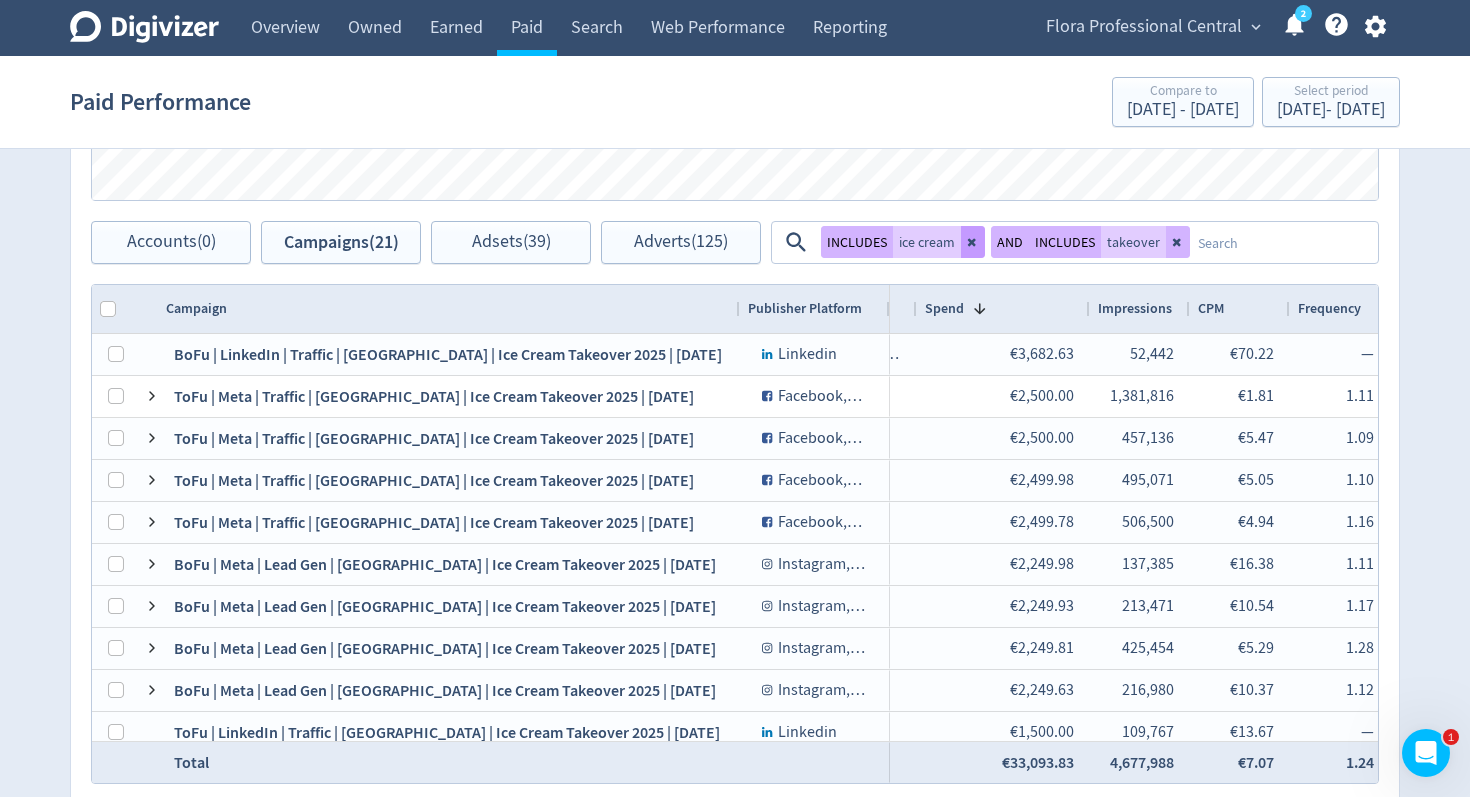 click 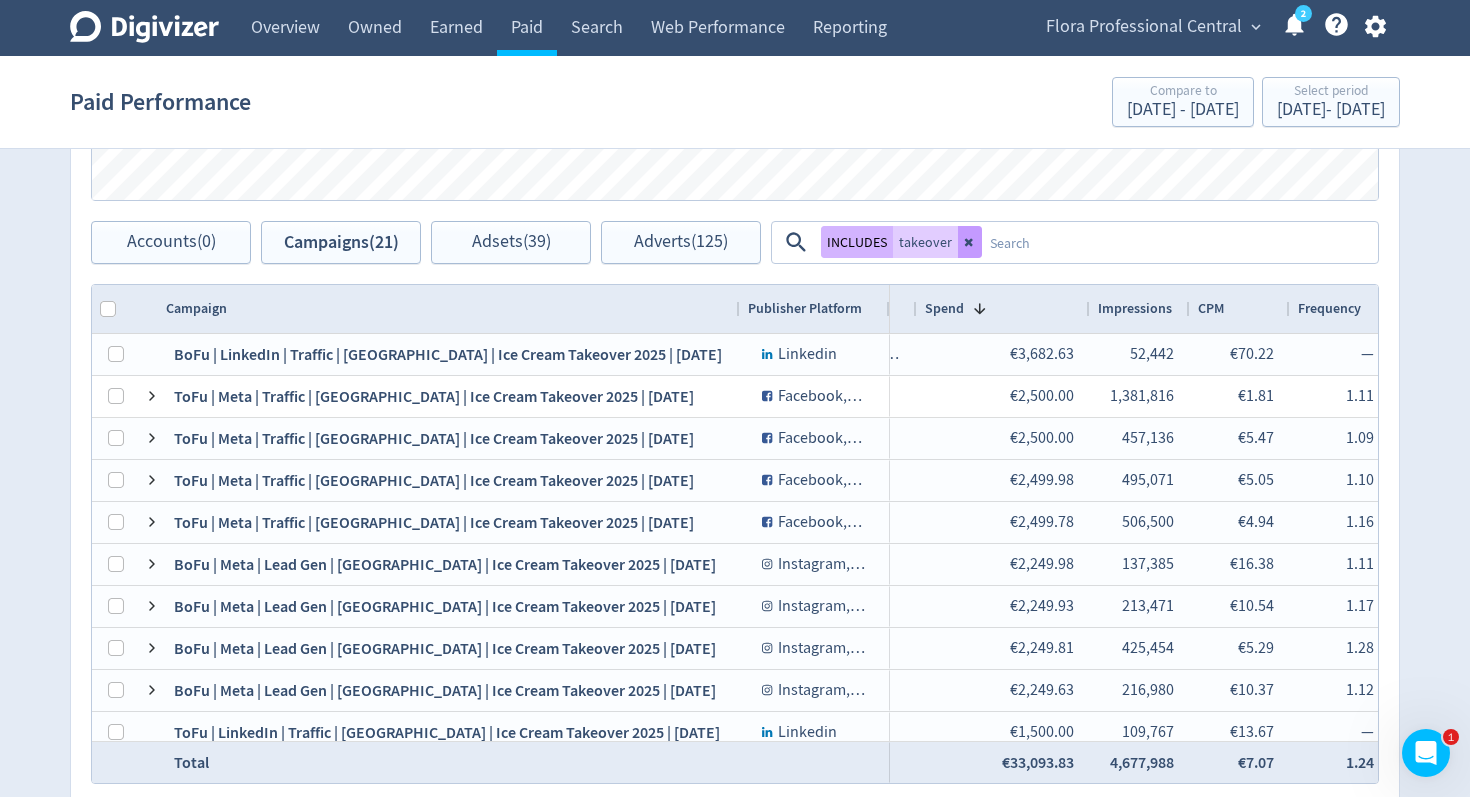 click 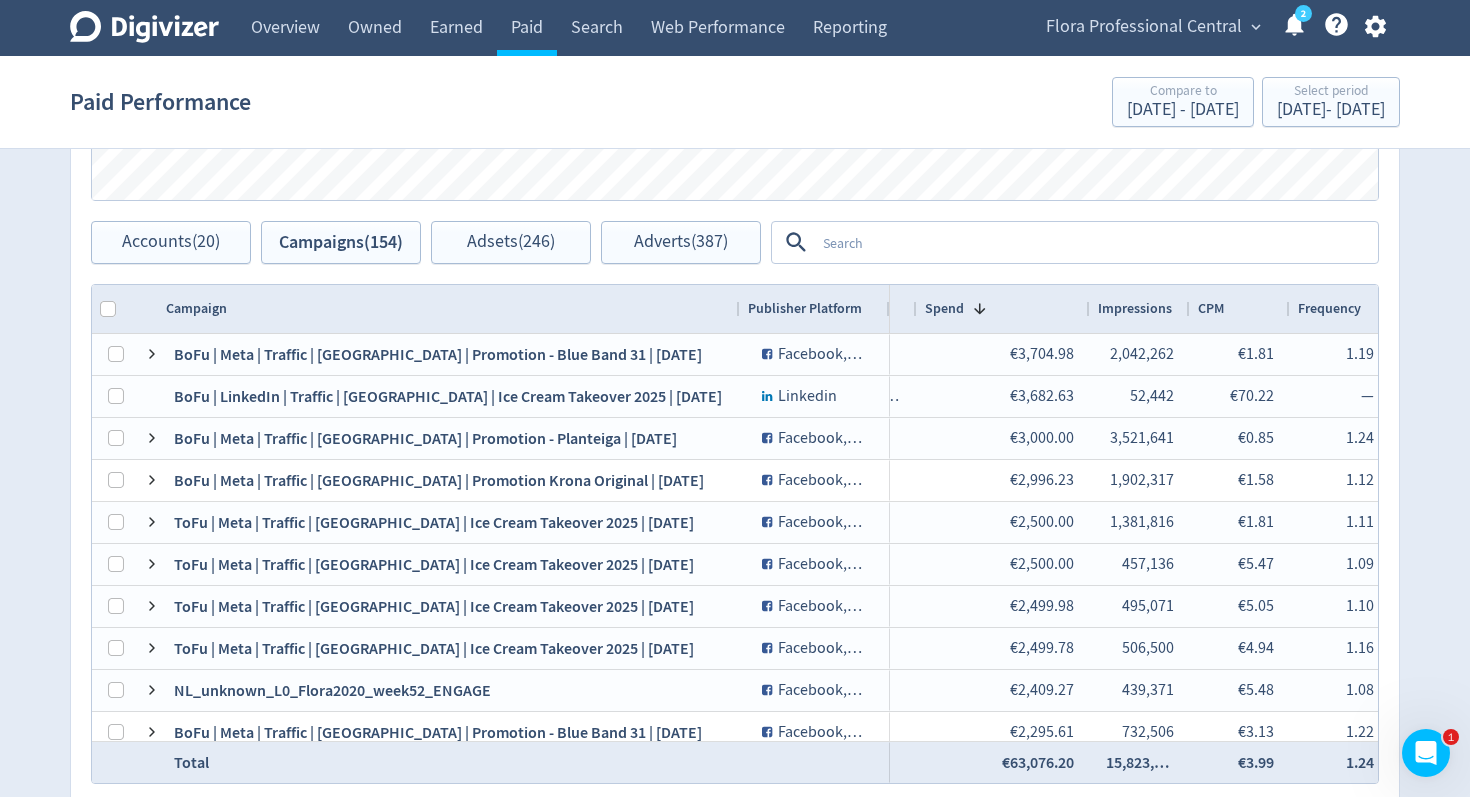 click at bounding box center (1095, 242) 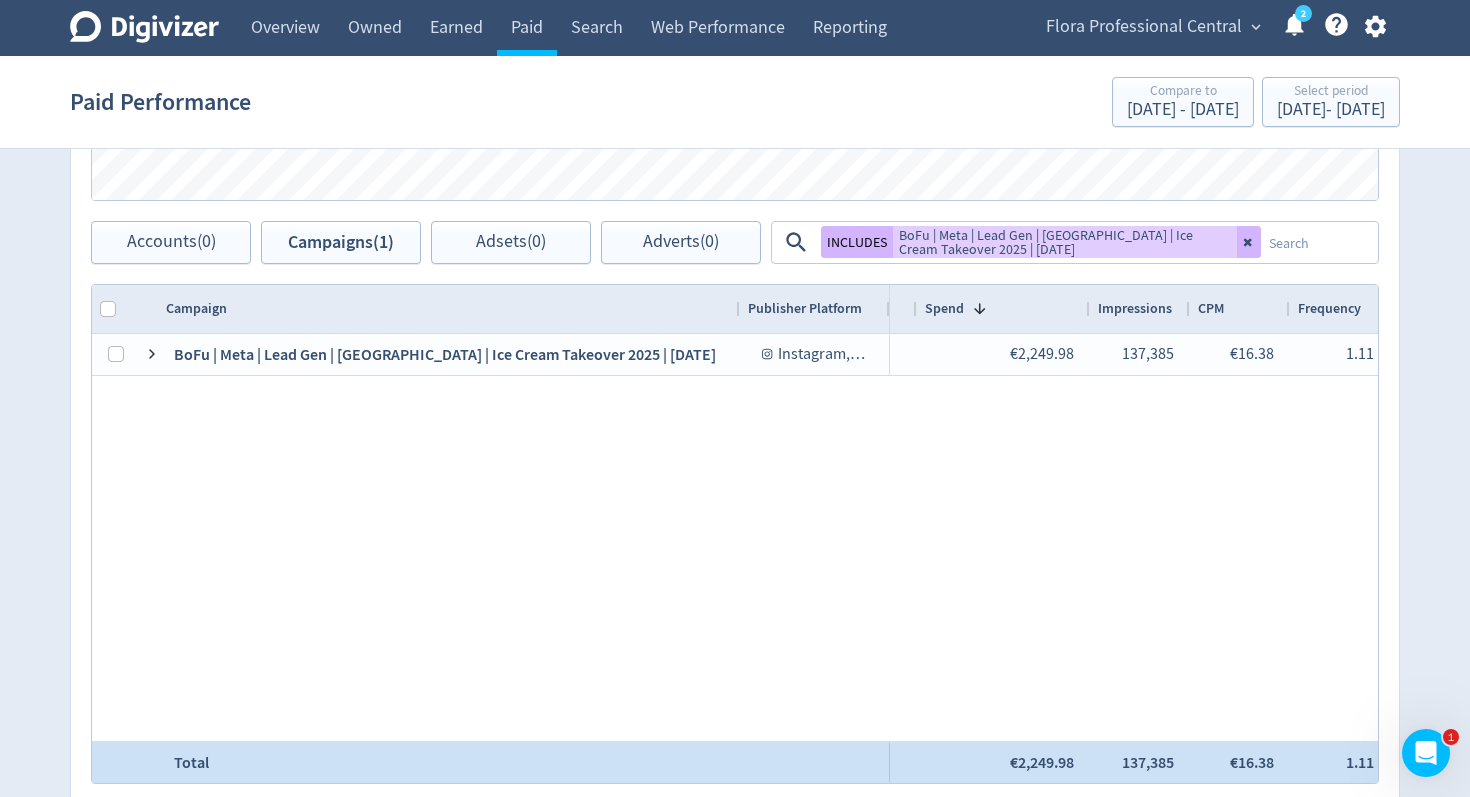 click on "€2,249.98" at bounding box center (1003, 762) 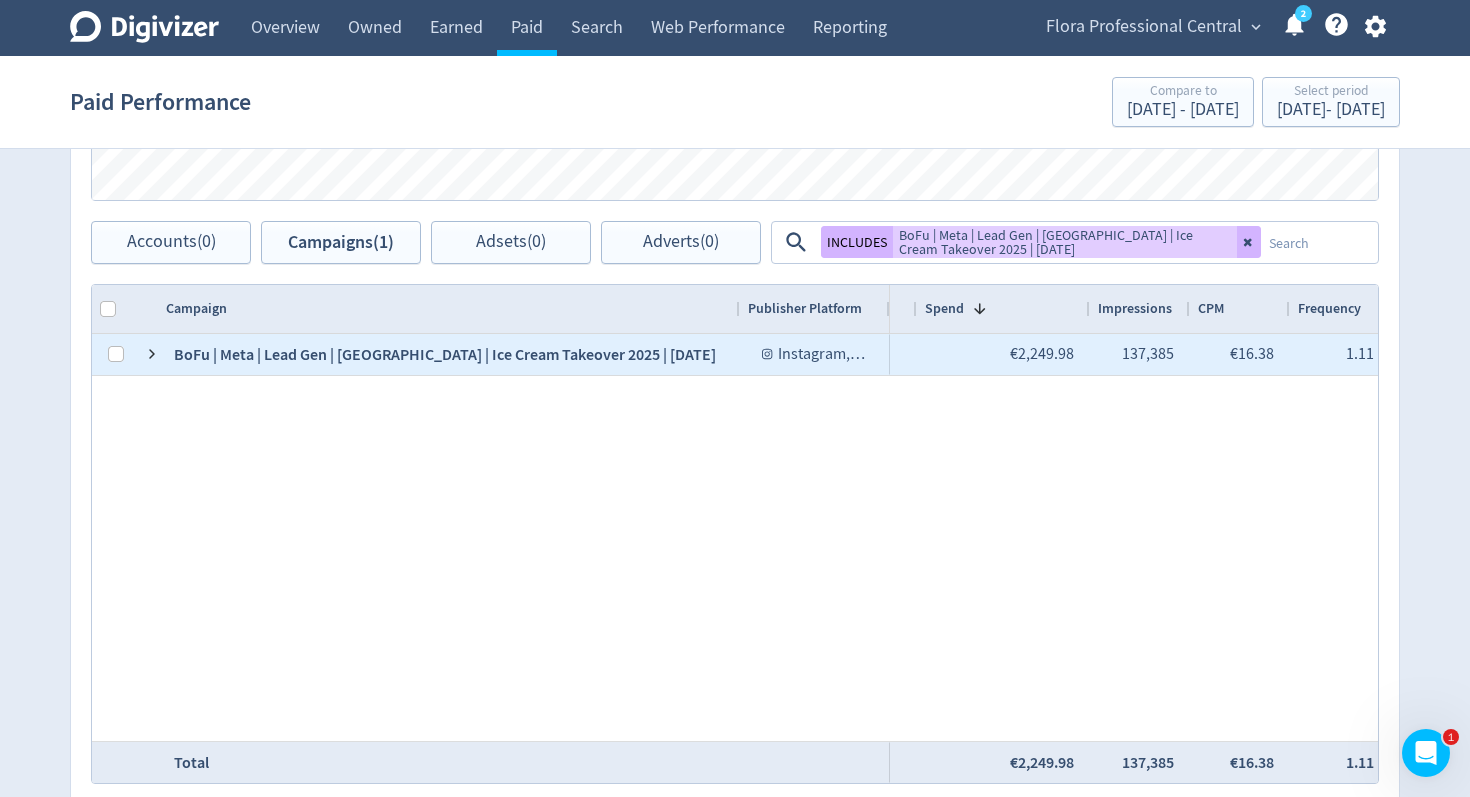 click on "€2,249.98" at bounding box center [1003, 354] 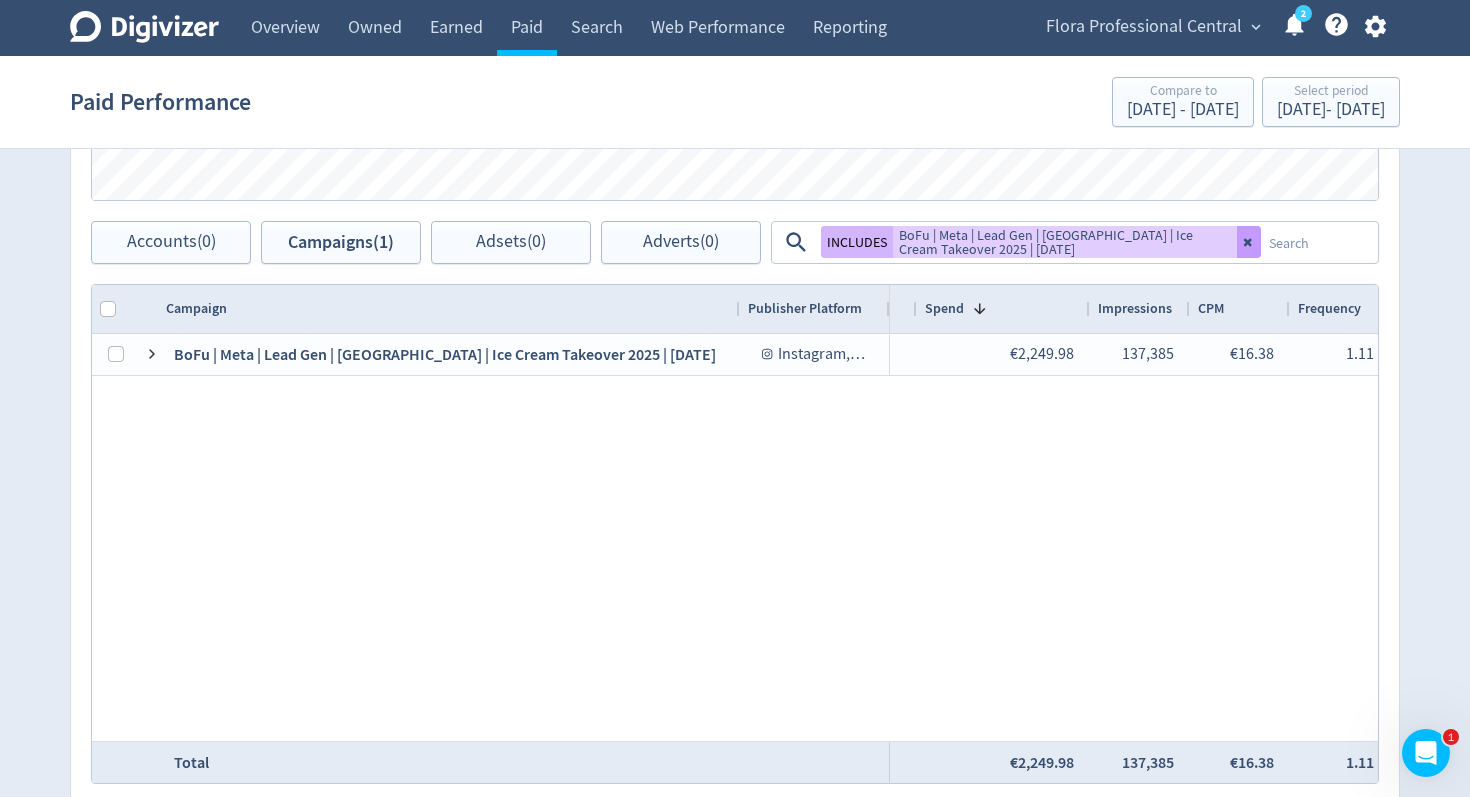 click 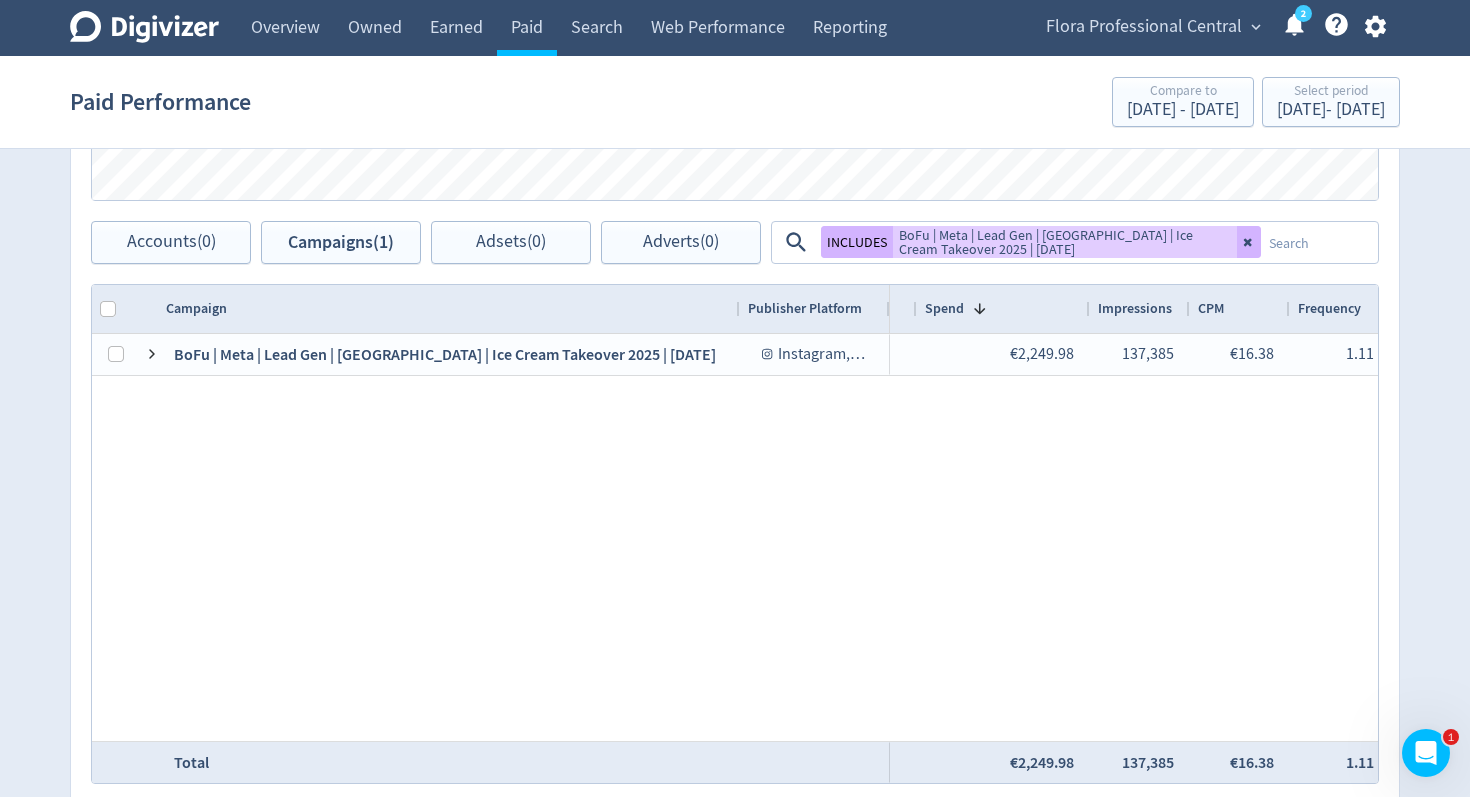 click at bounding box center (1318, 242) 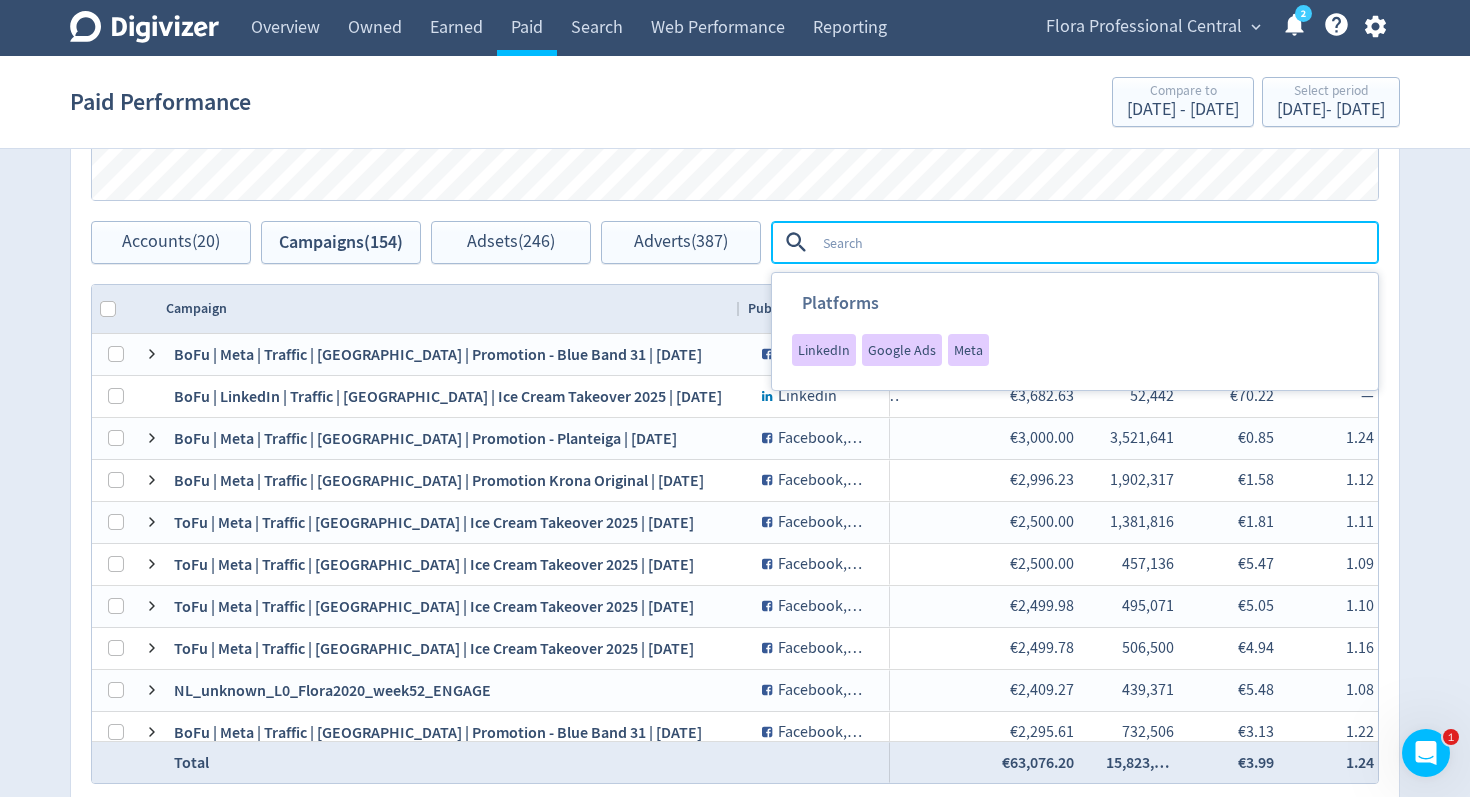 paste on "BoFu | Meta | Lead Gen | [GEOGRAPHIC_DATA] | Ice Cream Takeover 2025 | [DATE]" 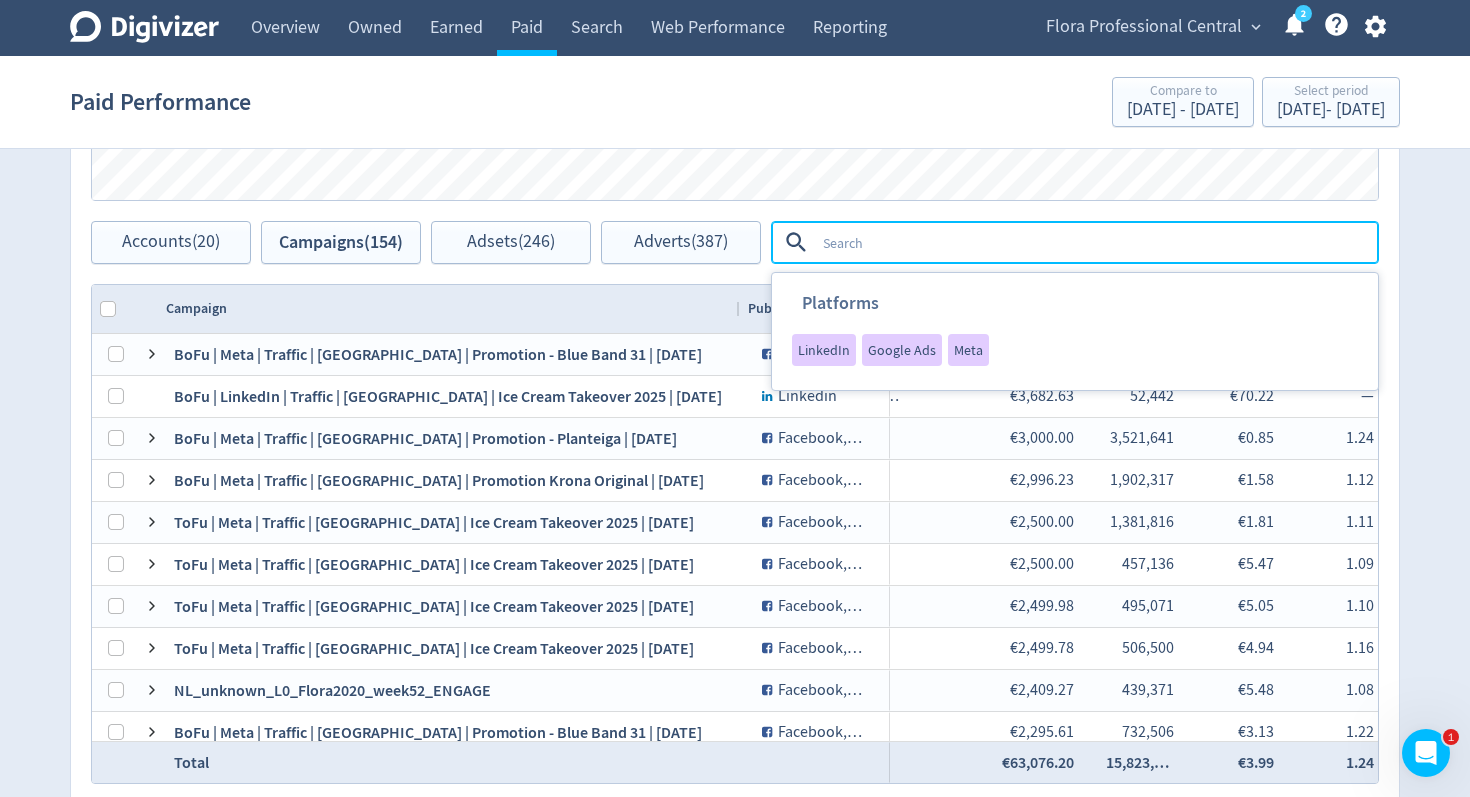 type on "BoFu | Meta | Lead Gen | [GEOGRAPHIC_DATA] | Ice Cream Takeover 2025 | [DATE]" 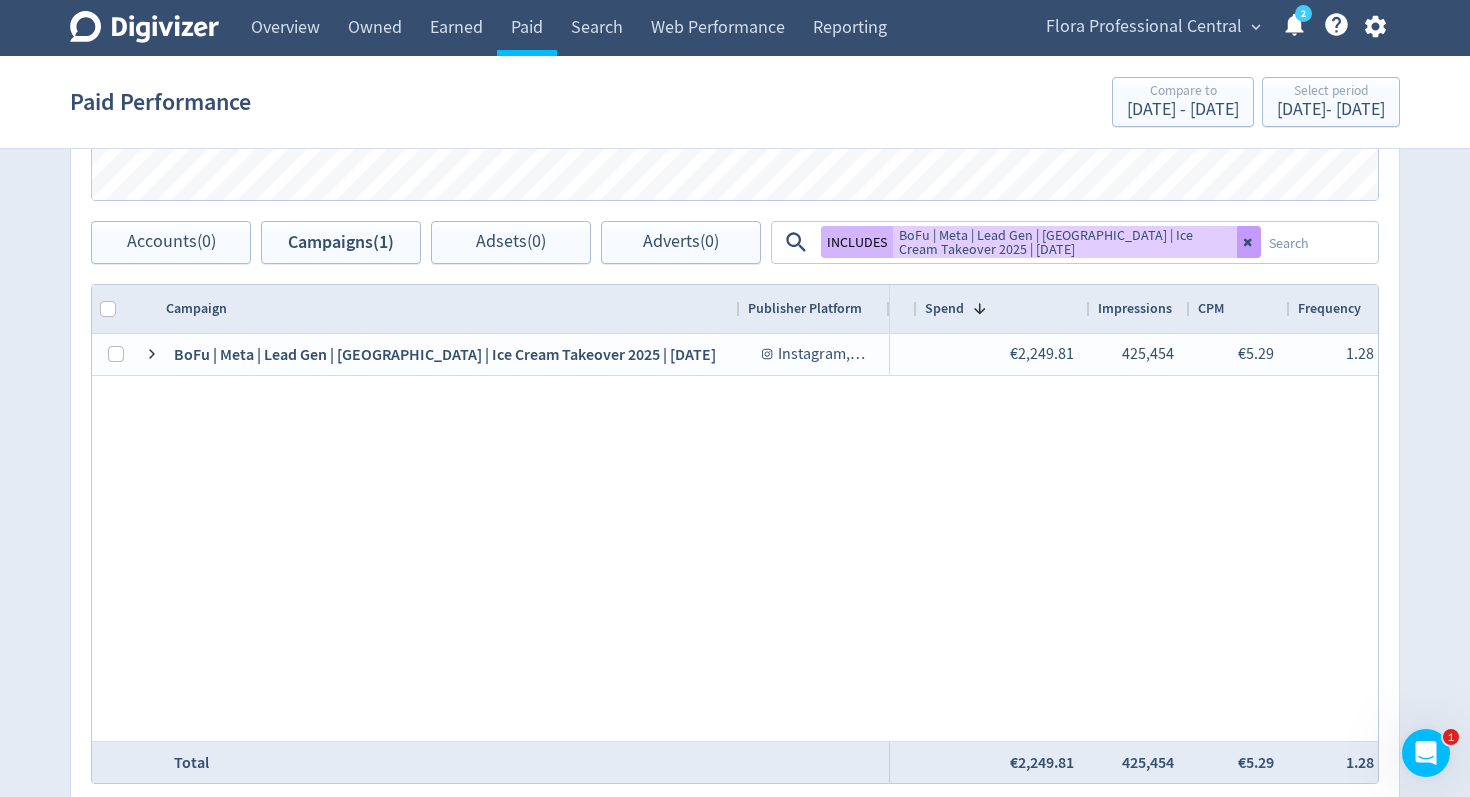 click 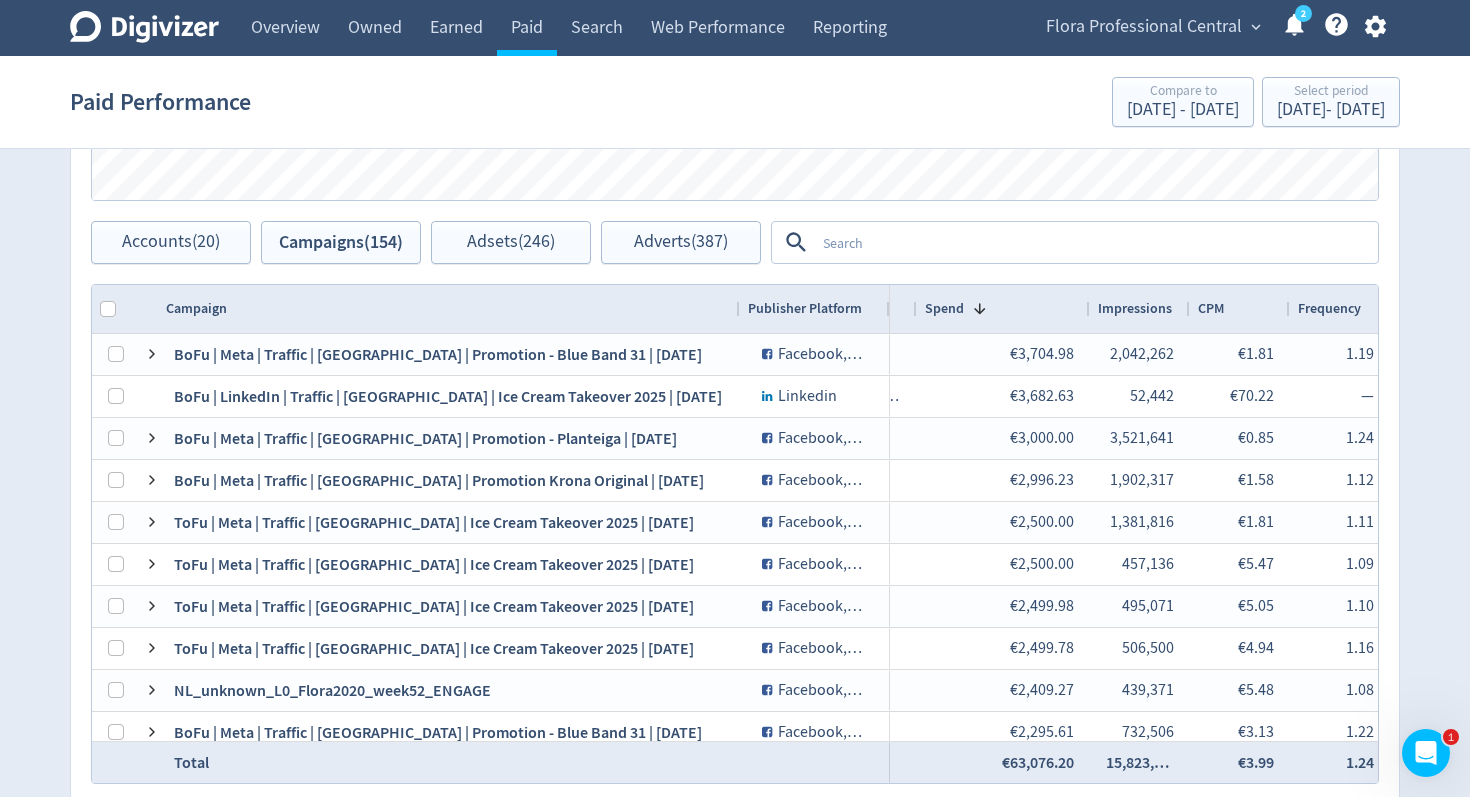 click at bounding box center (1095, 242) 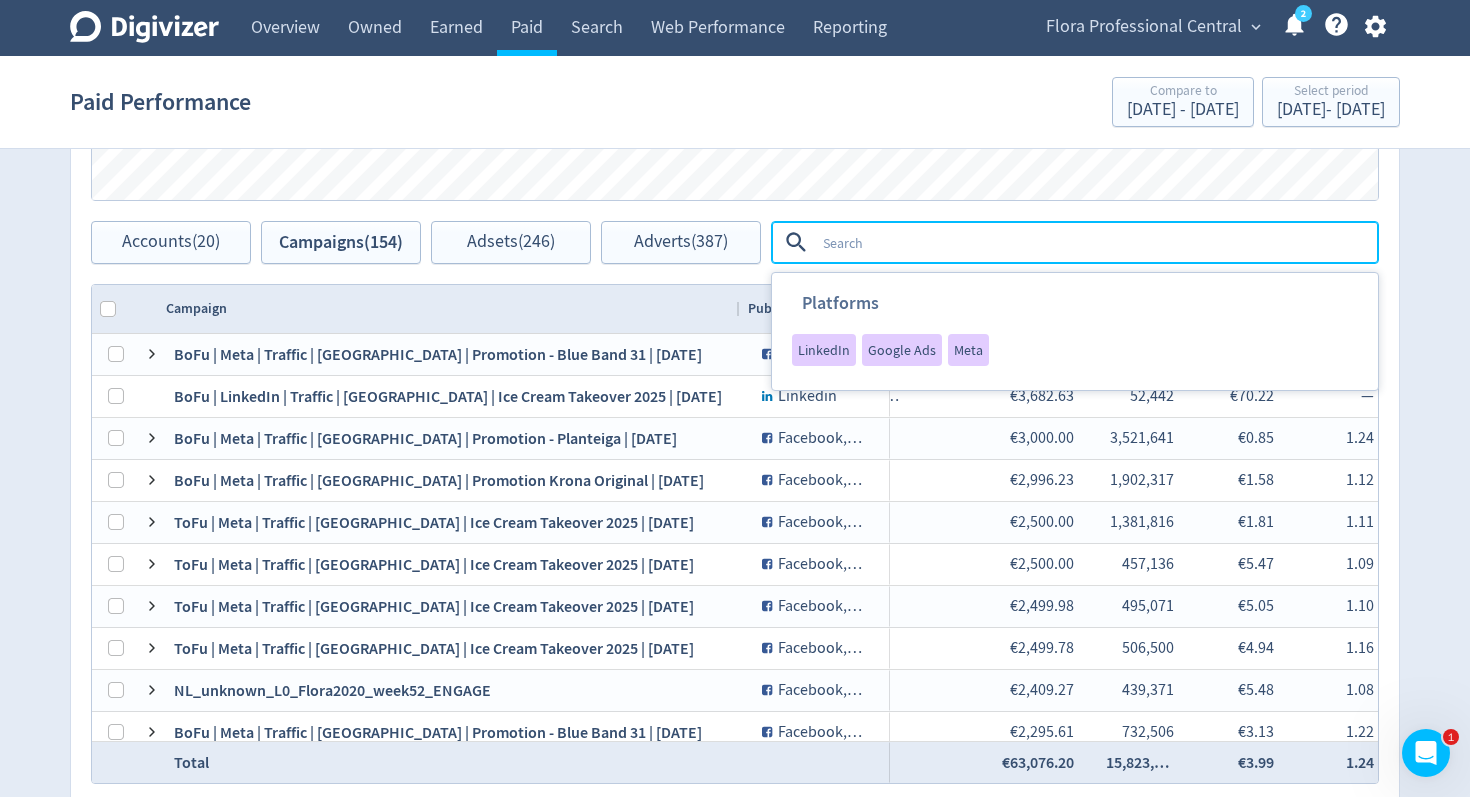 paste on "BoFu | Meta | Wholesaler Clicks | [GEOGRAPHIC_DATA] | Ice Cream Takeover 2025 | [DATE]" 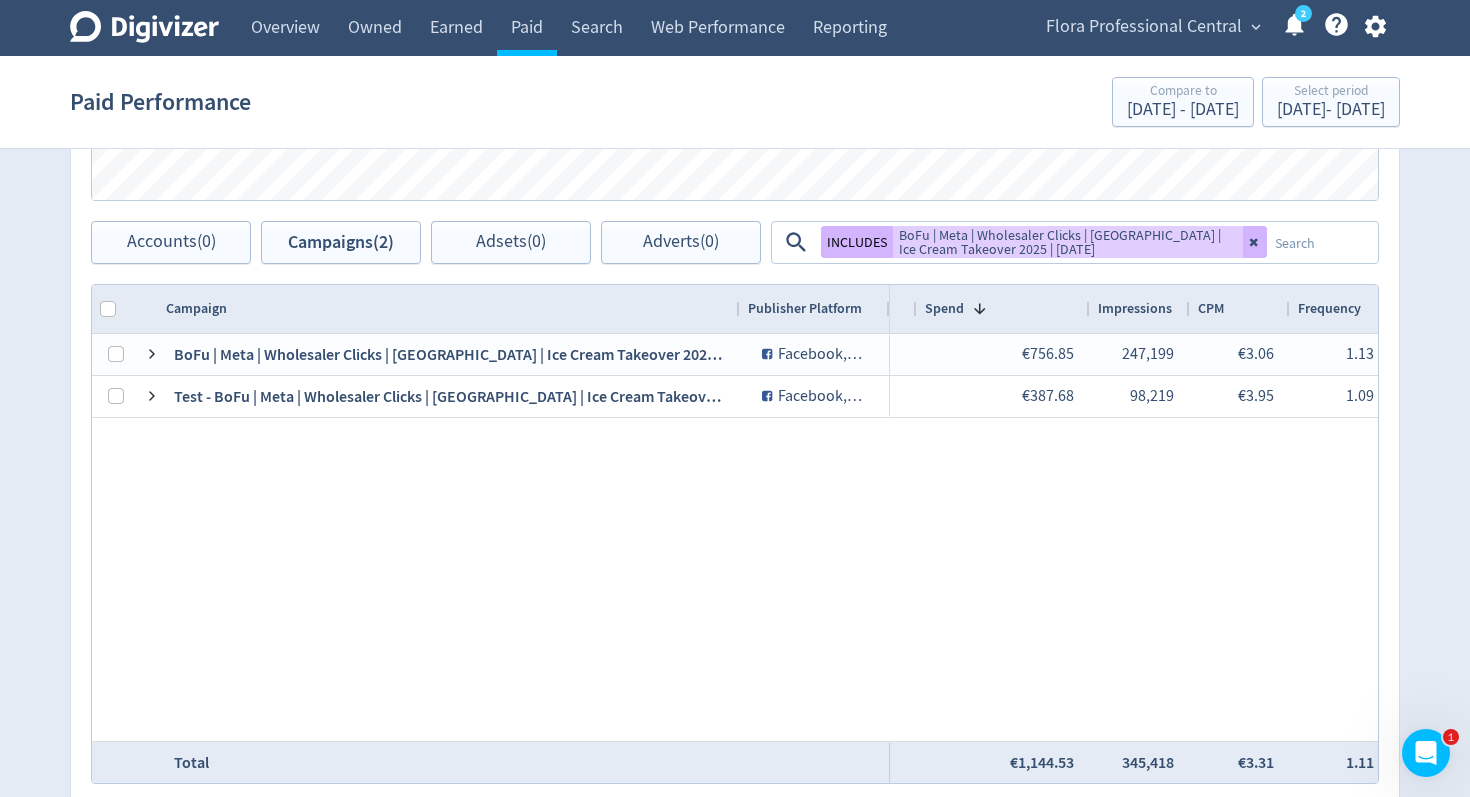 drag, startPoint x: 1260, startPoint y: 243, endPoint x: 1108, endPoint y: 251, distance: 152.21039 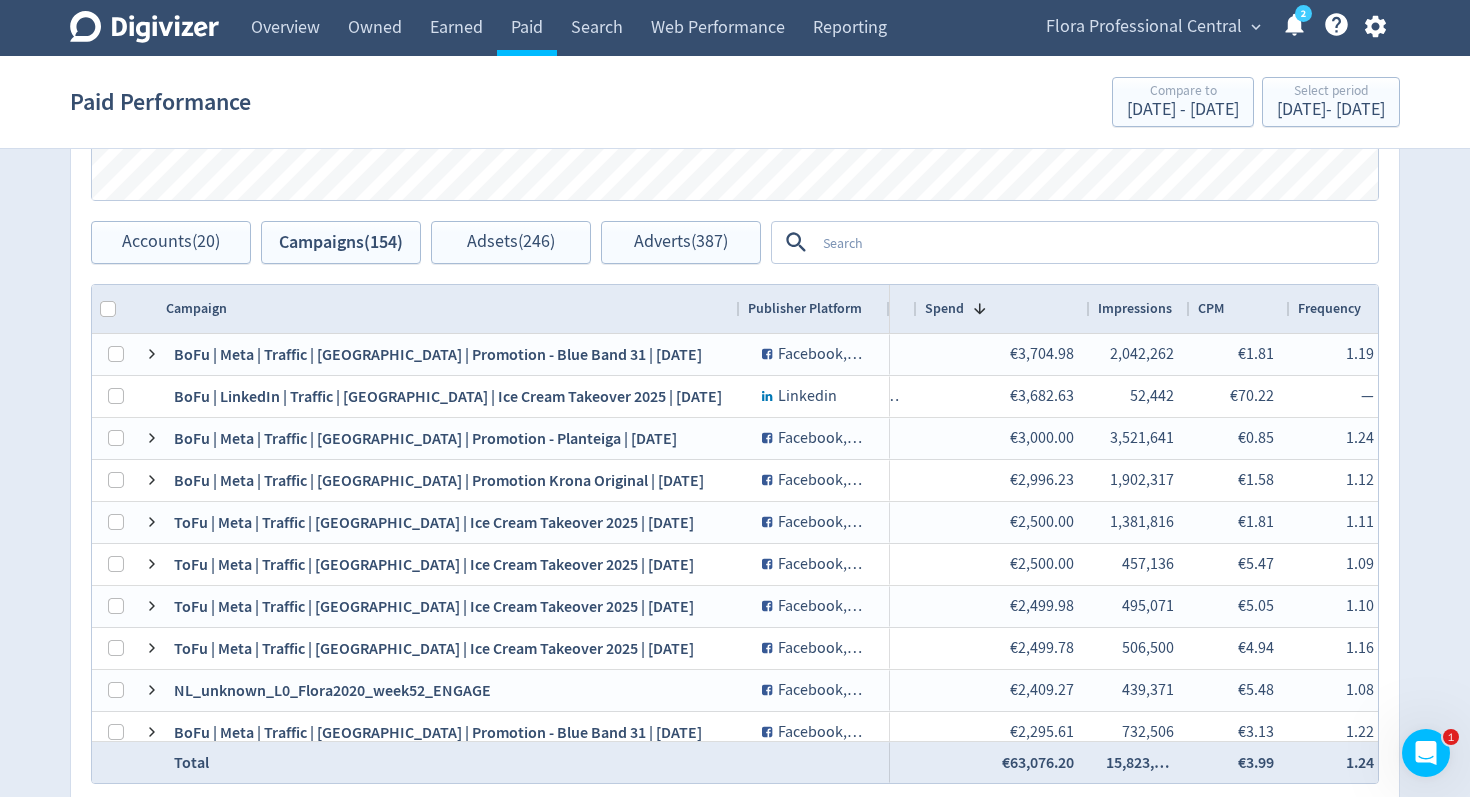 click at bounding box center (1095, 242) 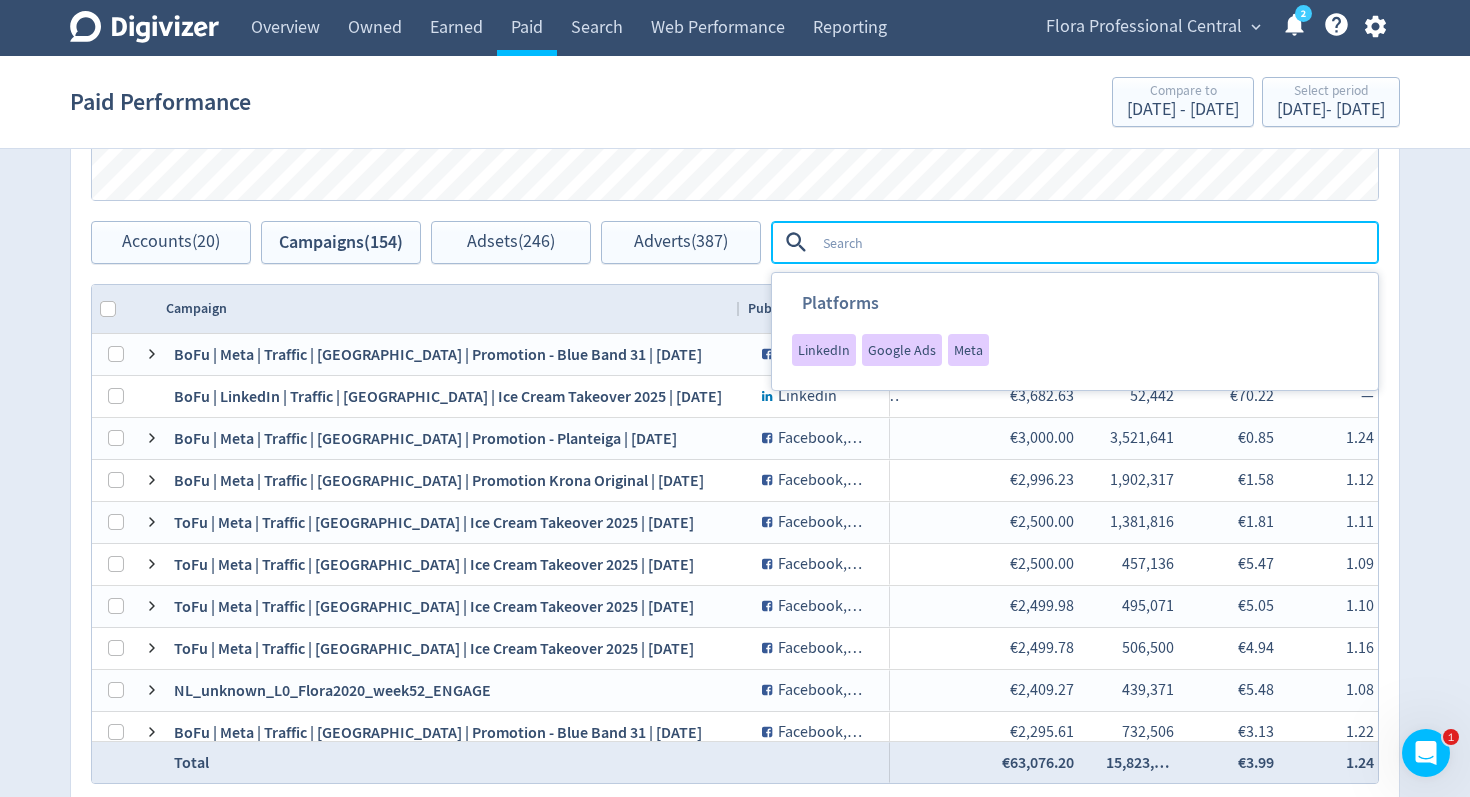 paste on "BoFu | LinkedIn | Lead Gen | [GEOGRAPHIC_DATA] | Ice Cream Takeover 2025 | [DATE]" 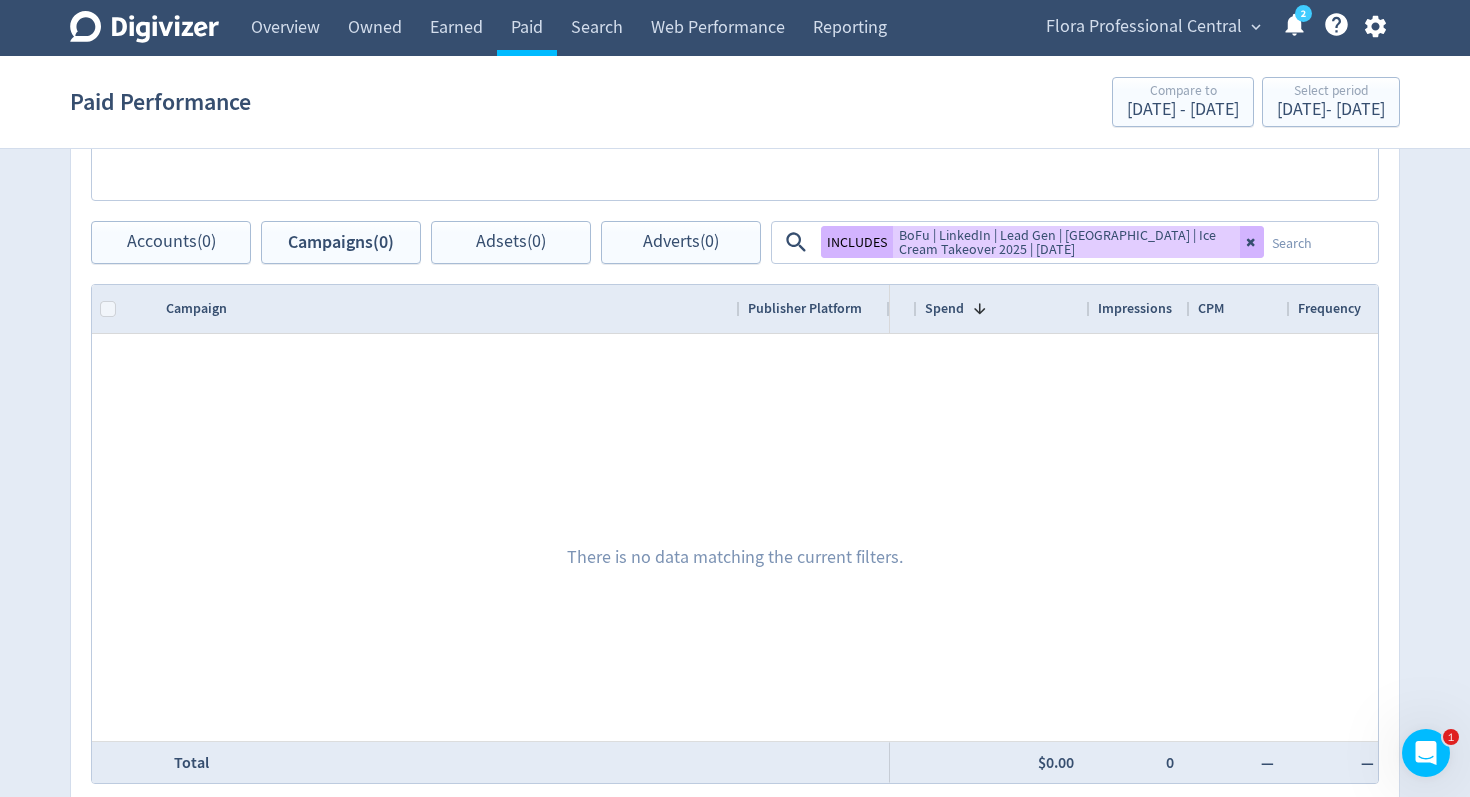 click 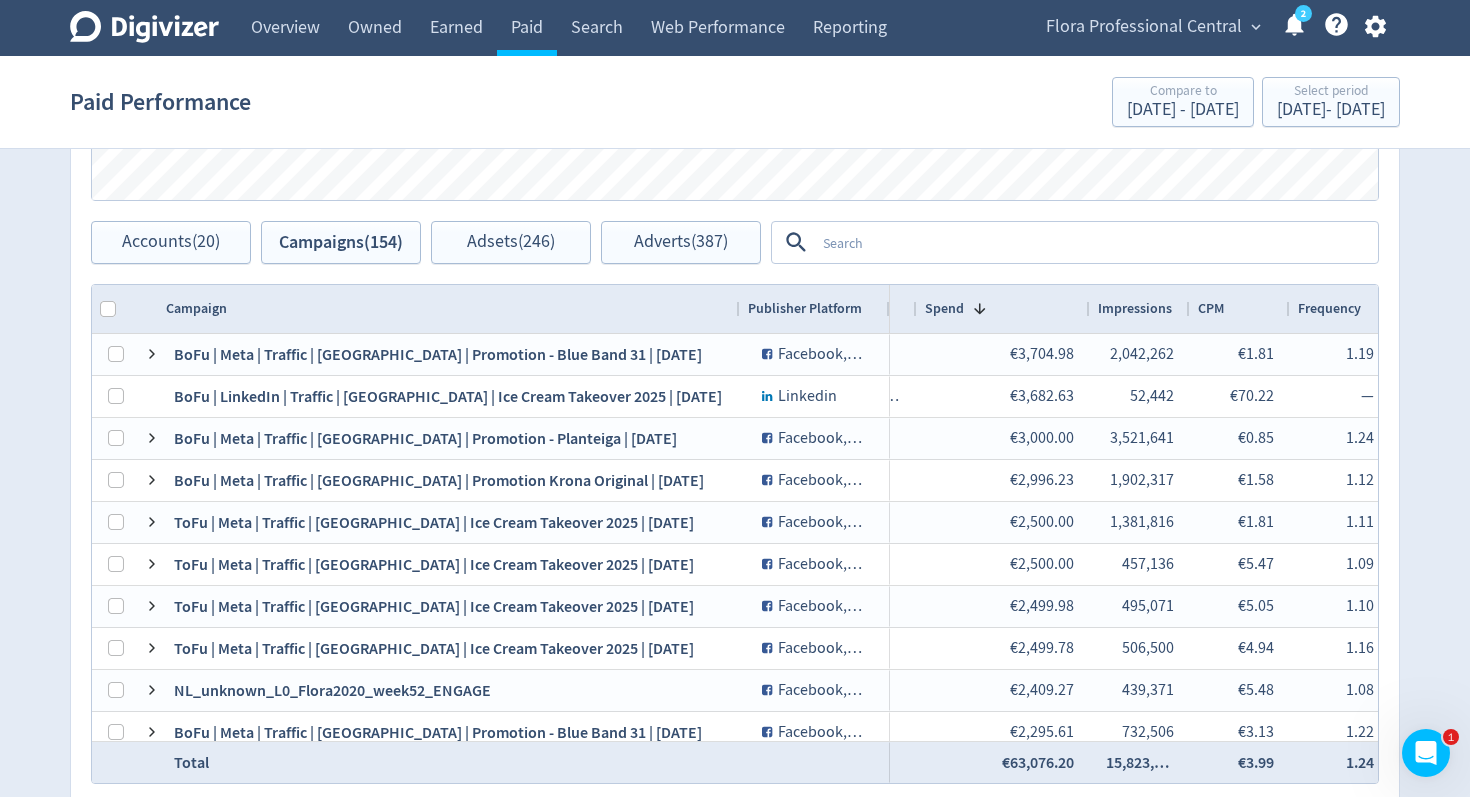 click at bounding box center [1095, 242] 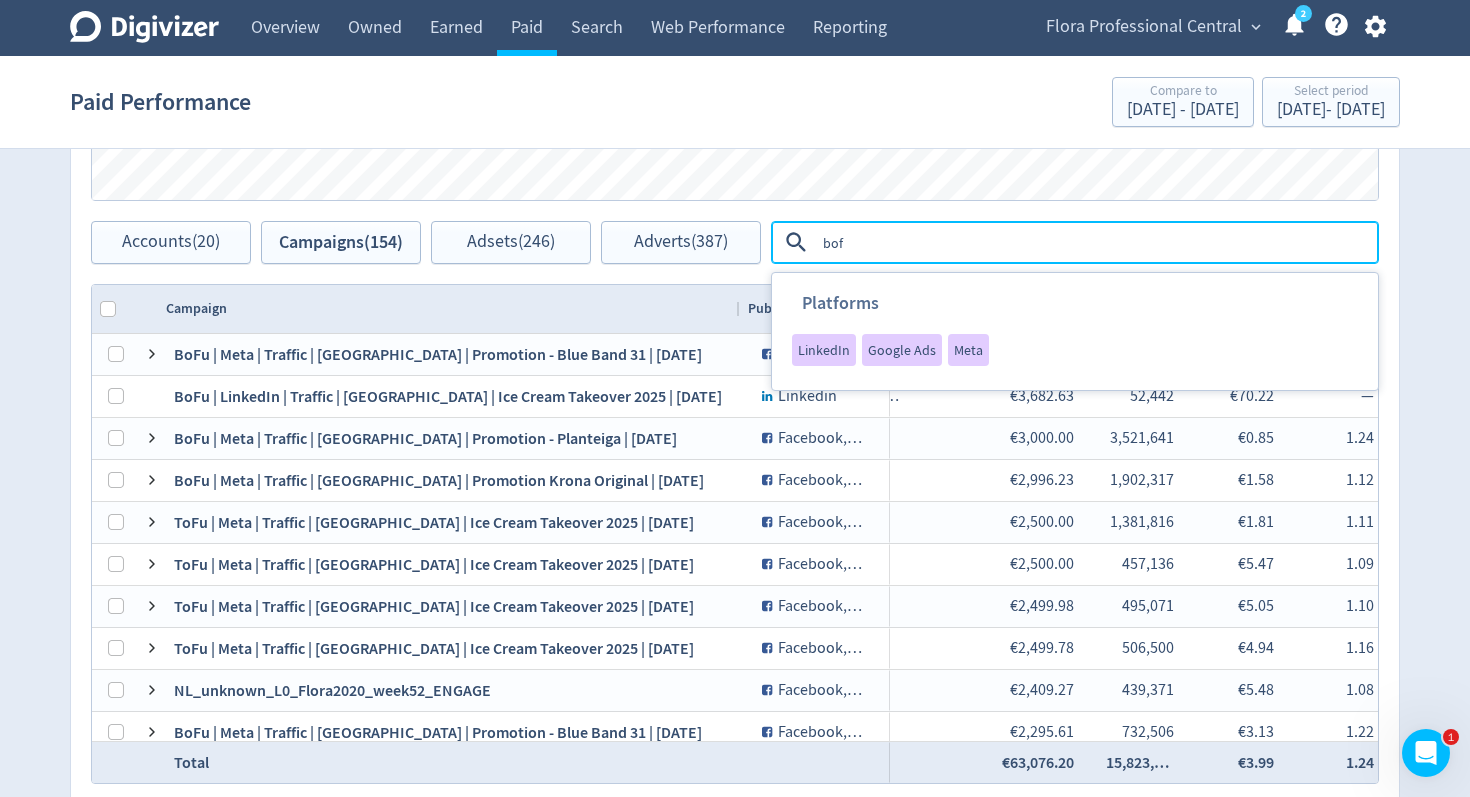 type on "bofu" 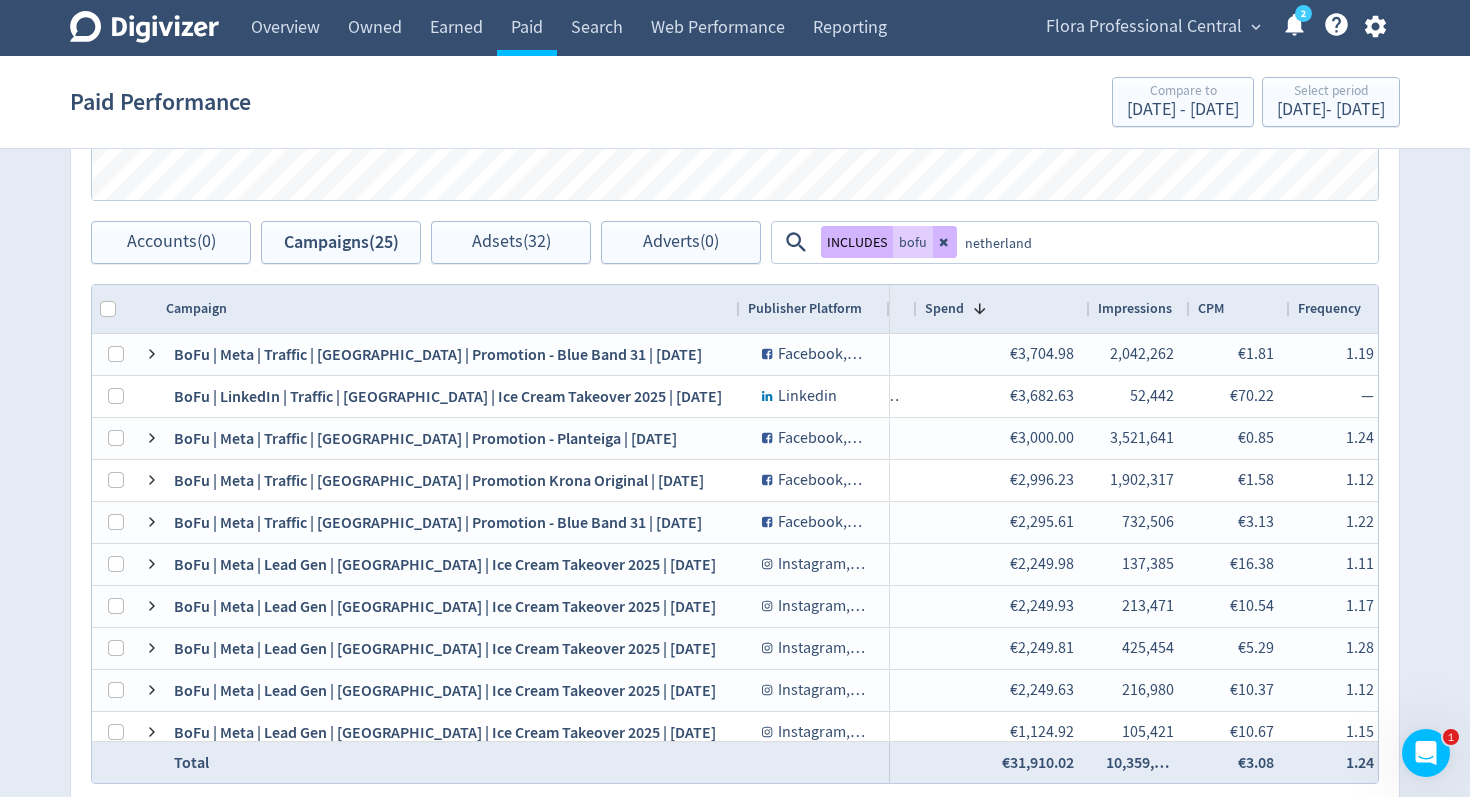 type on "netherlands" 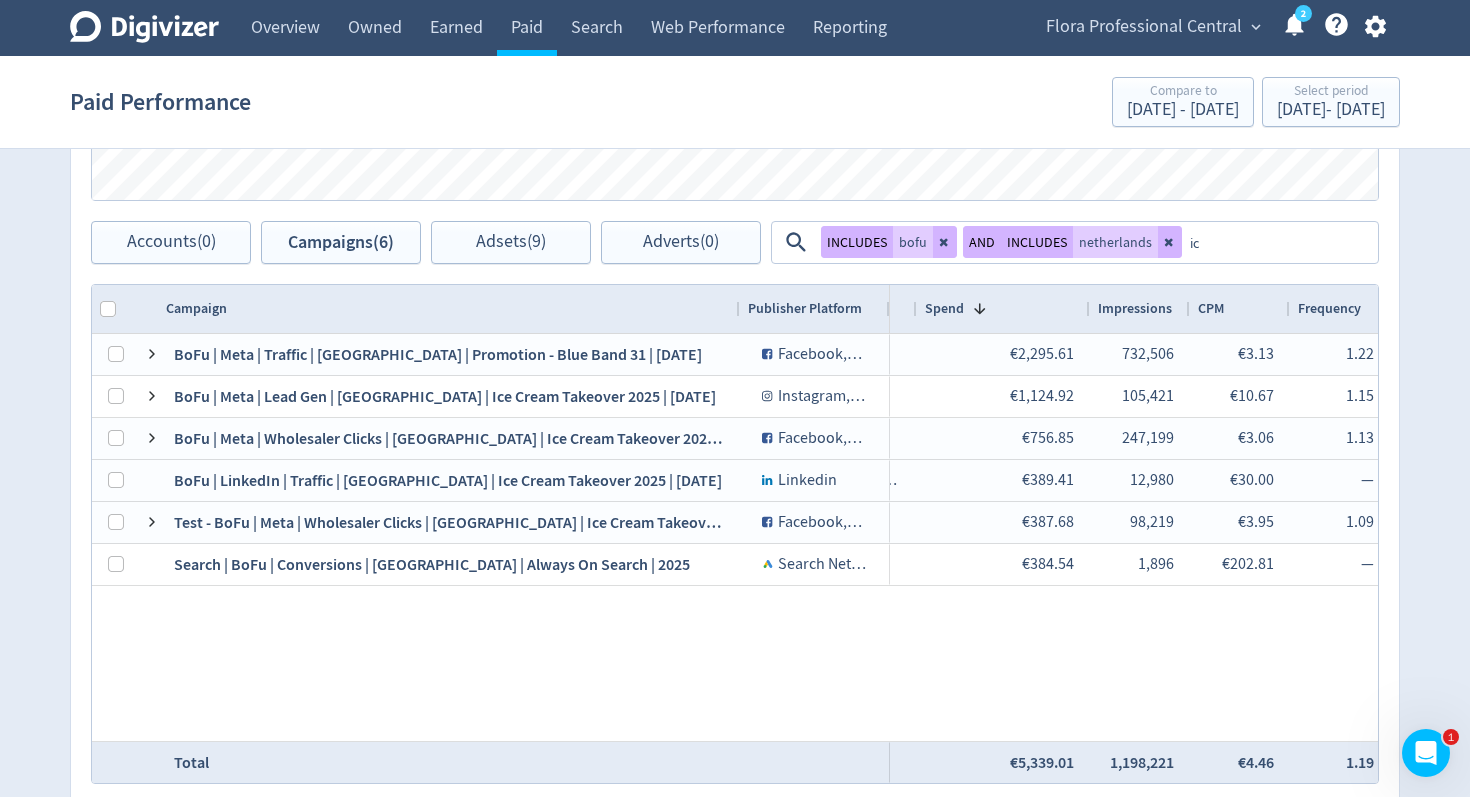 type on "ice" 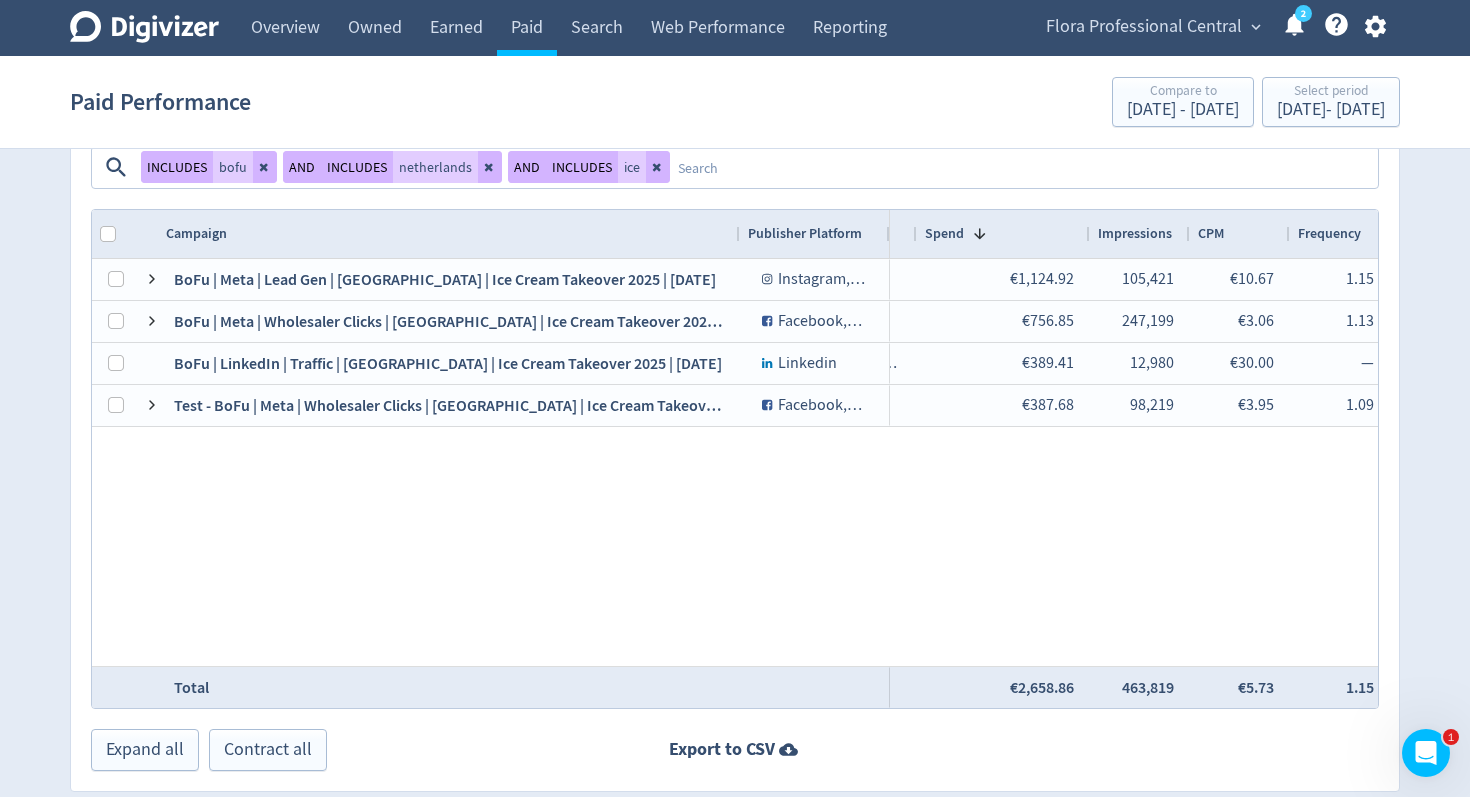 scroll, scrollTop: 1105, scrollLeft: 0, axis: vertical 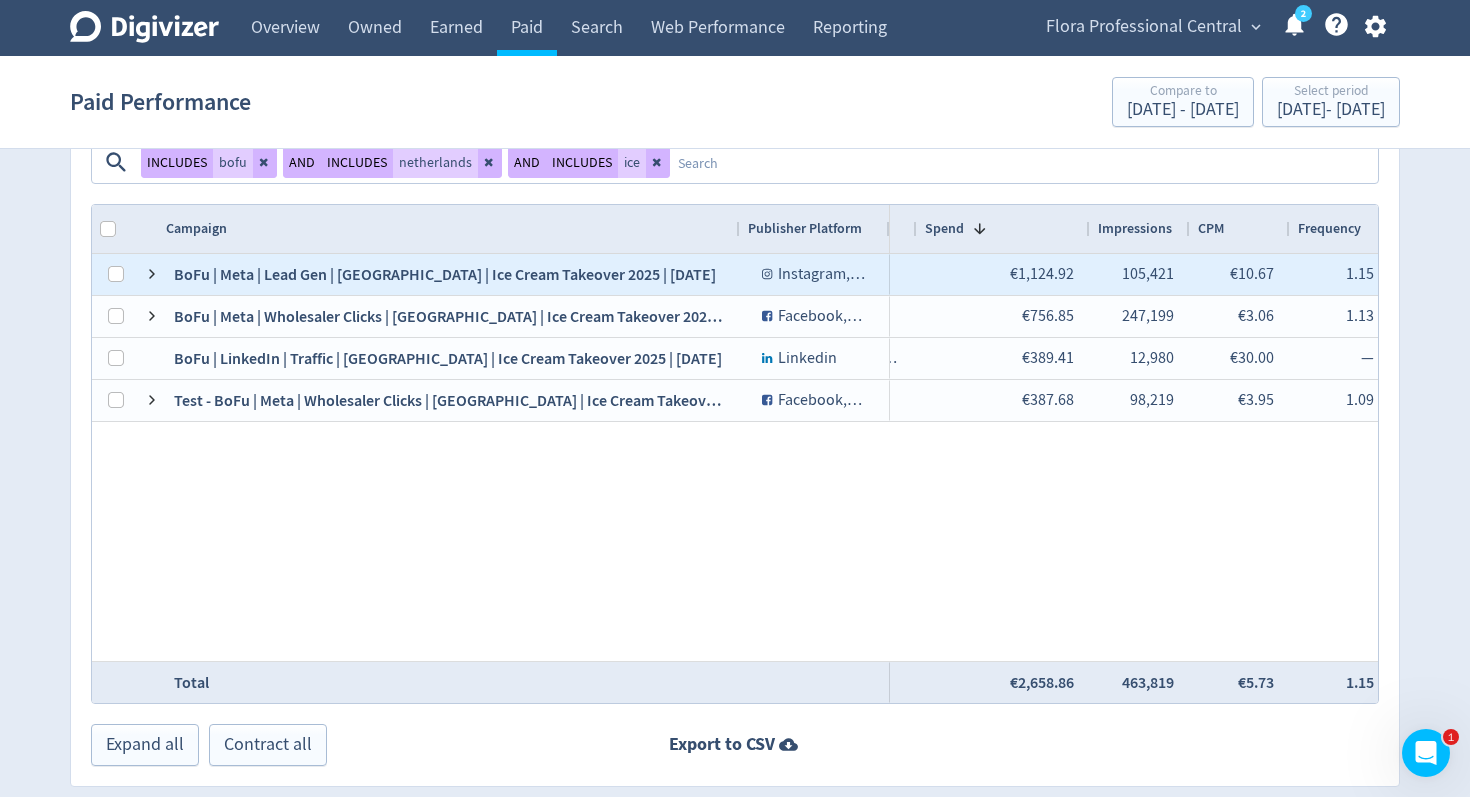 click on "€1,124.92" at bounding box center (1003, 274) 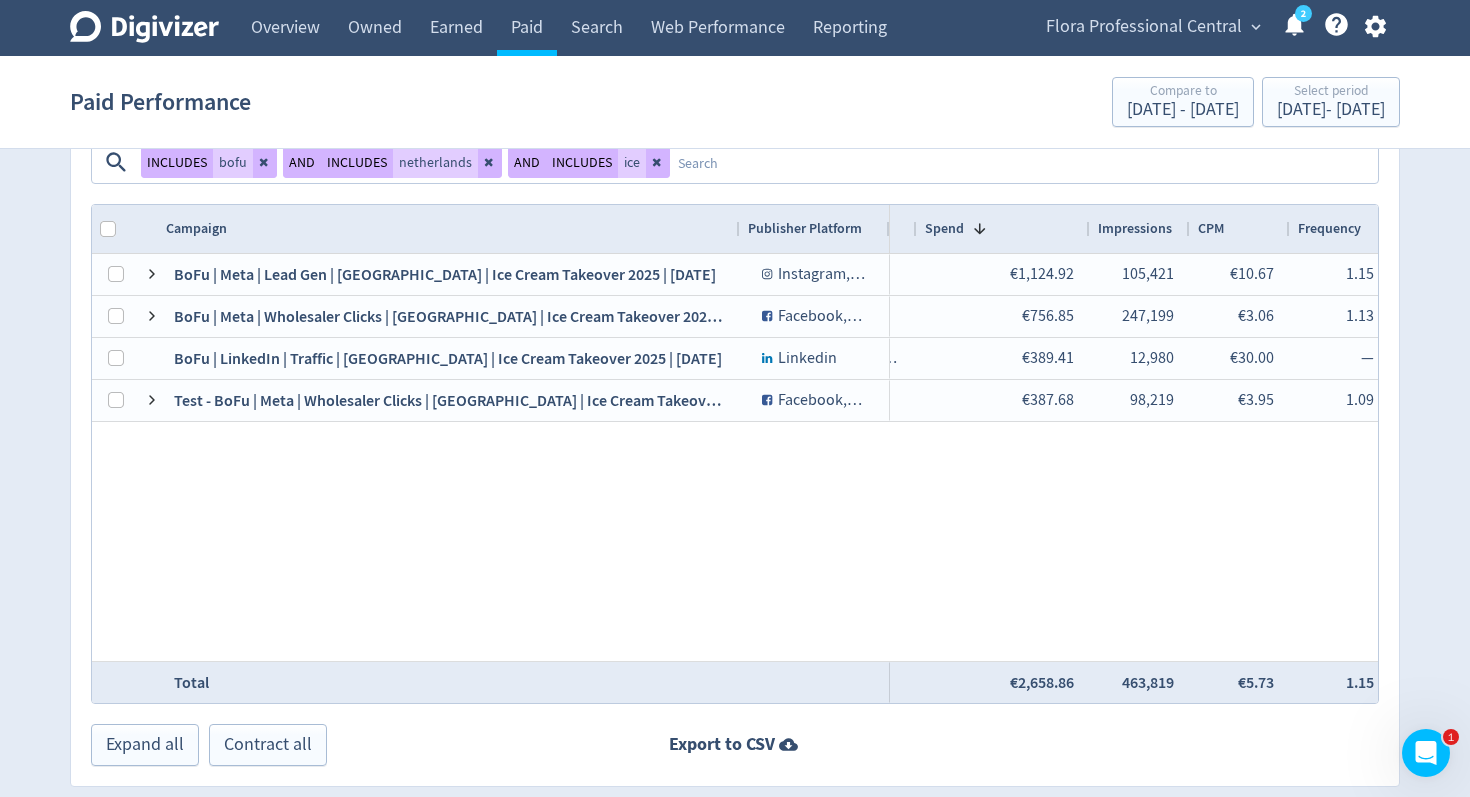scroll, scrollTop: 1075, scrollLeft: 0, axis: vertical 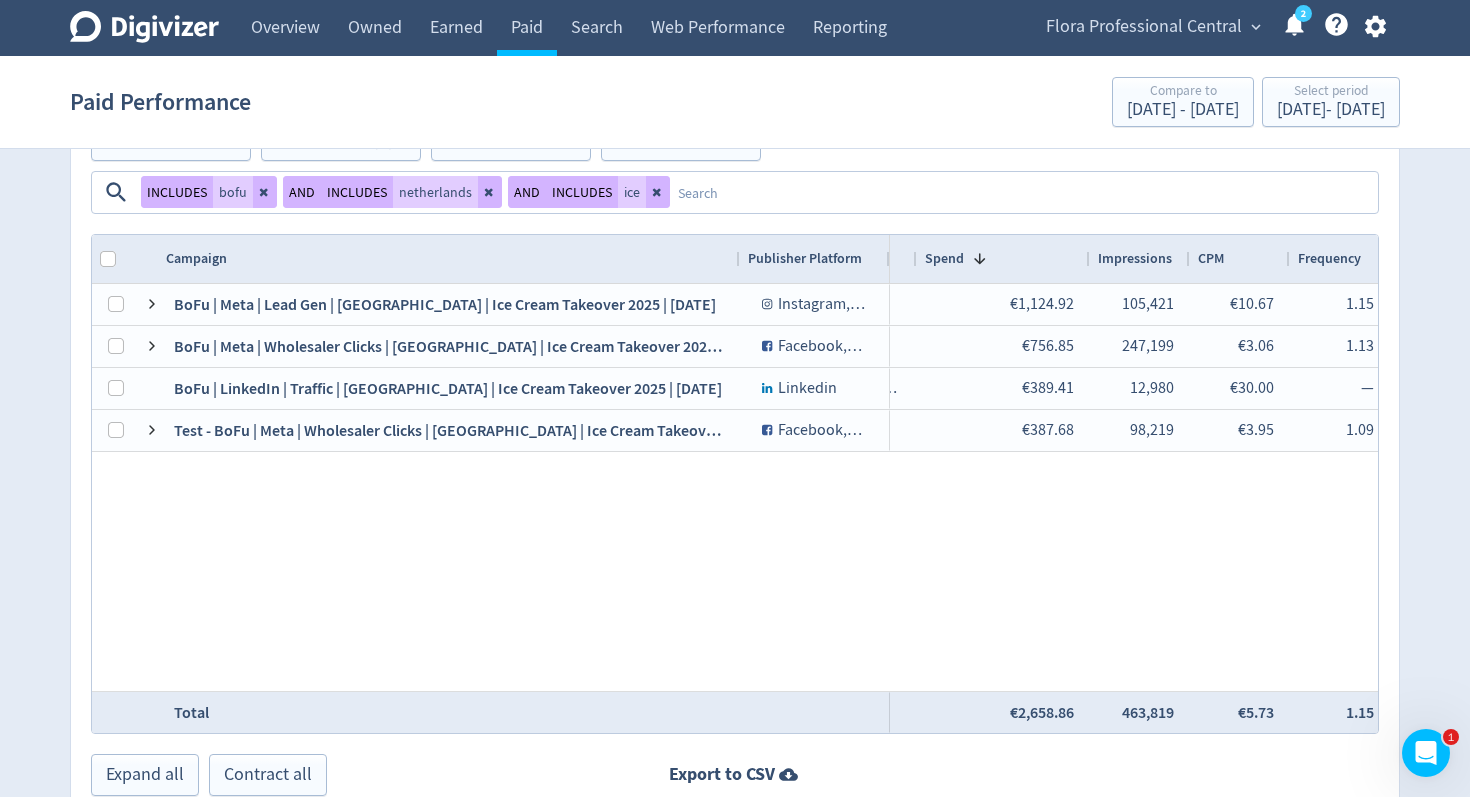 click 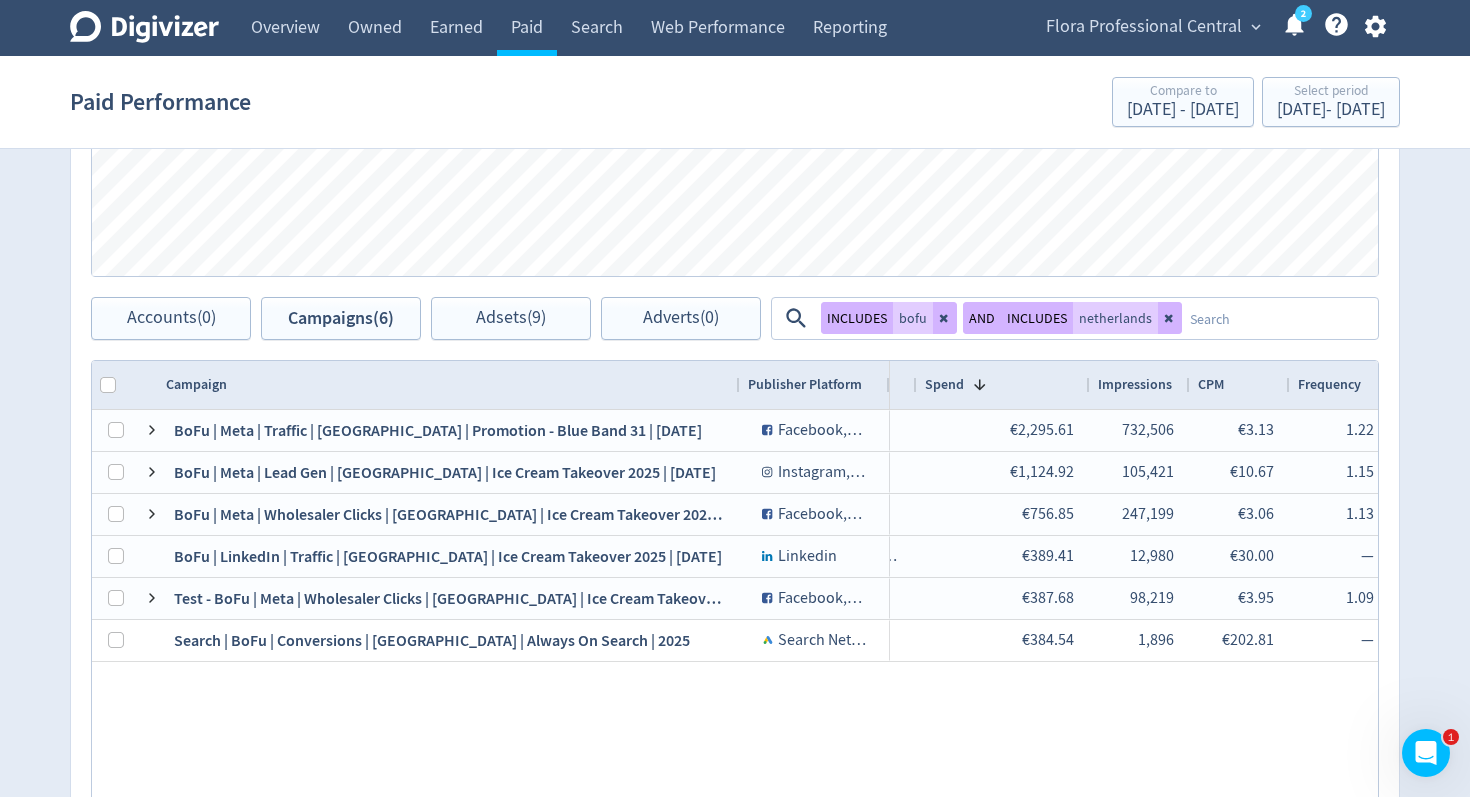 scroll, scrollTop: 886, scrollLeft: 0, axis: vertical 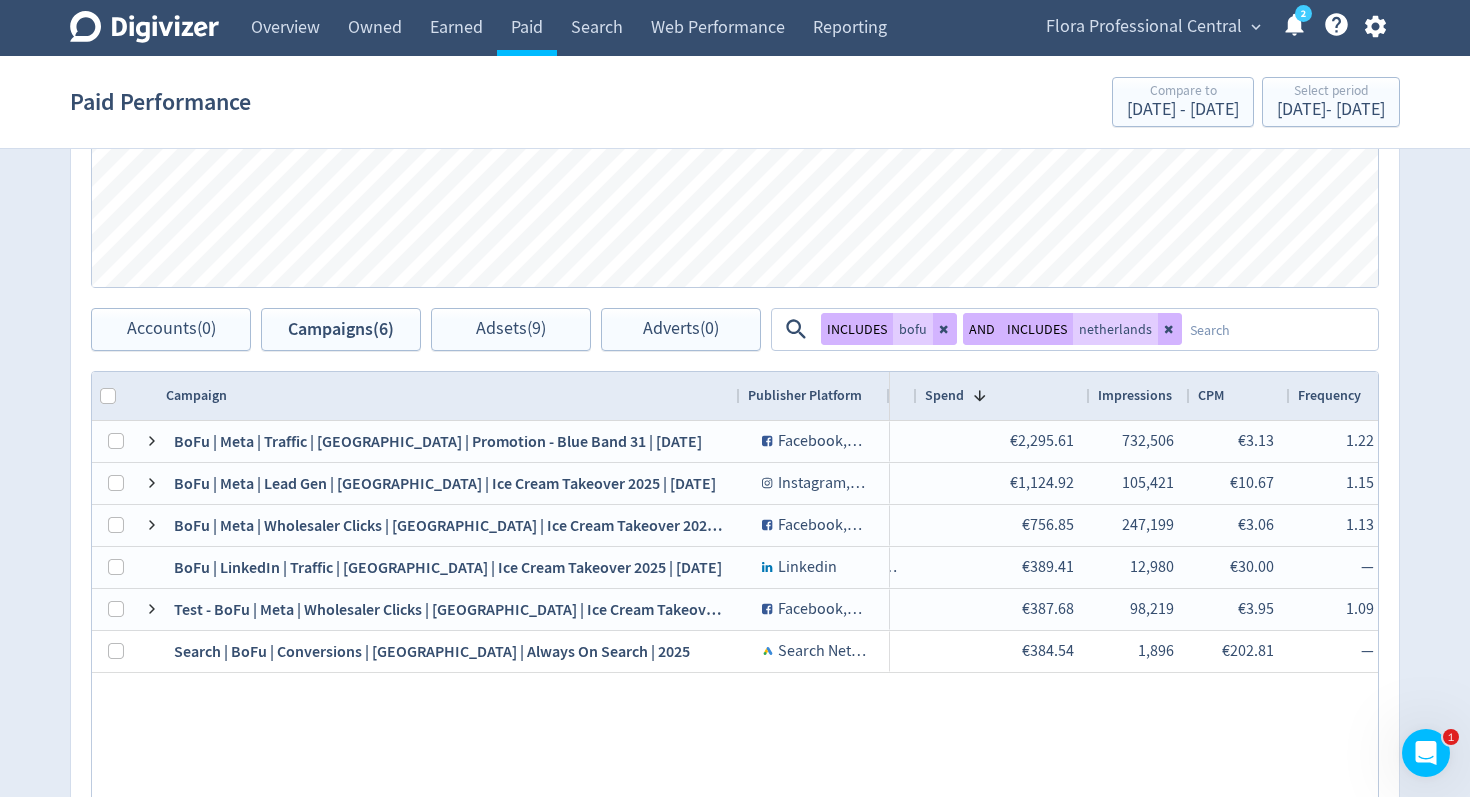 click 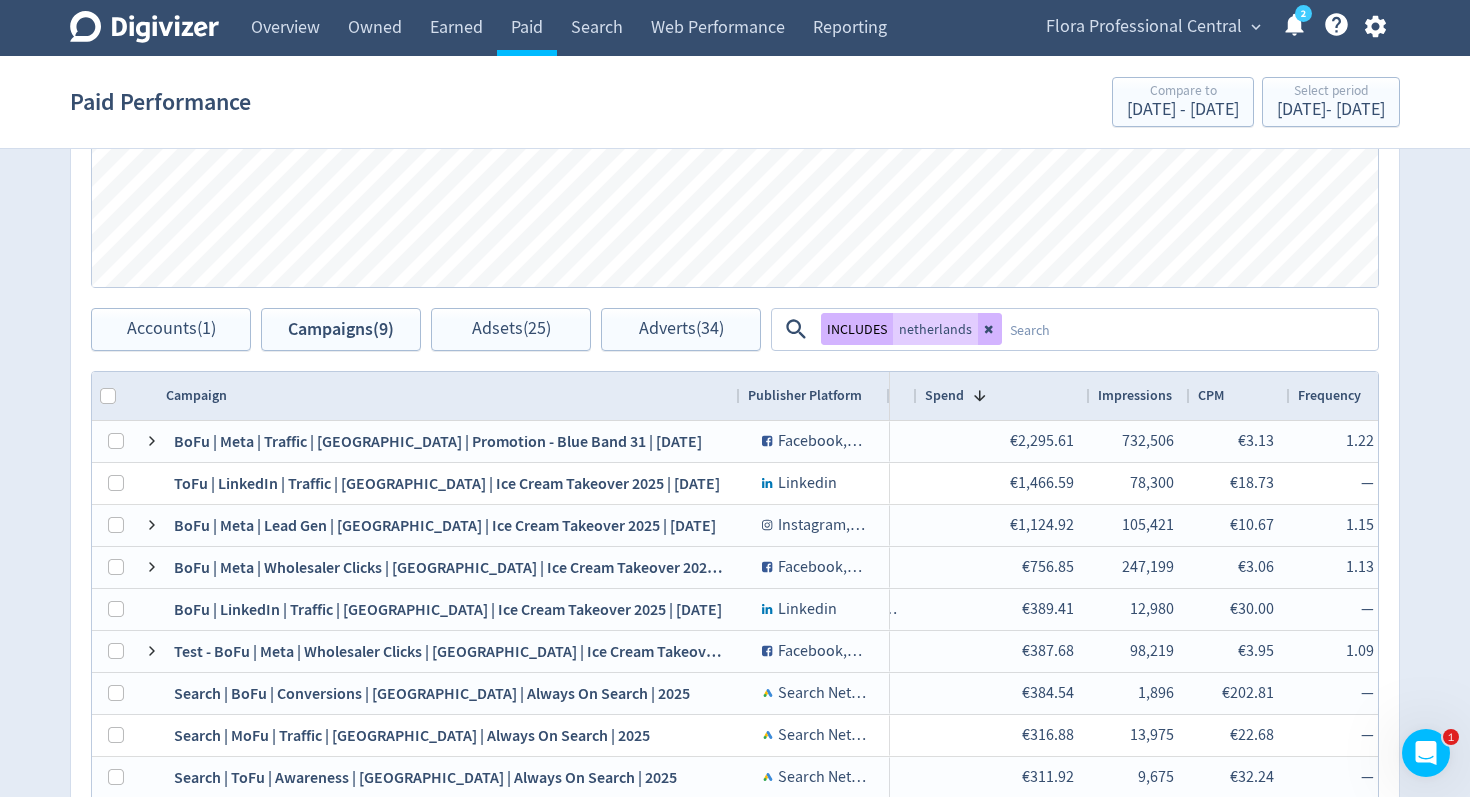 drag, startPoint x: 982, startPoint y: 334, endPoint x: 935, endPoint y: 335, distance: 47.010635 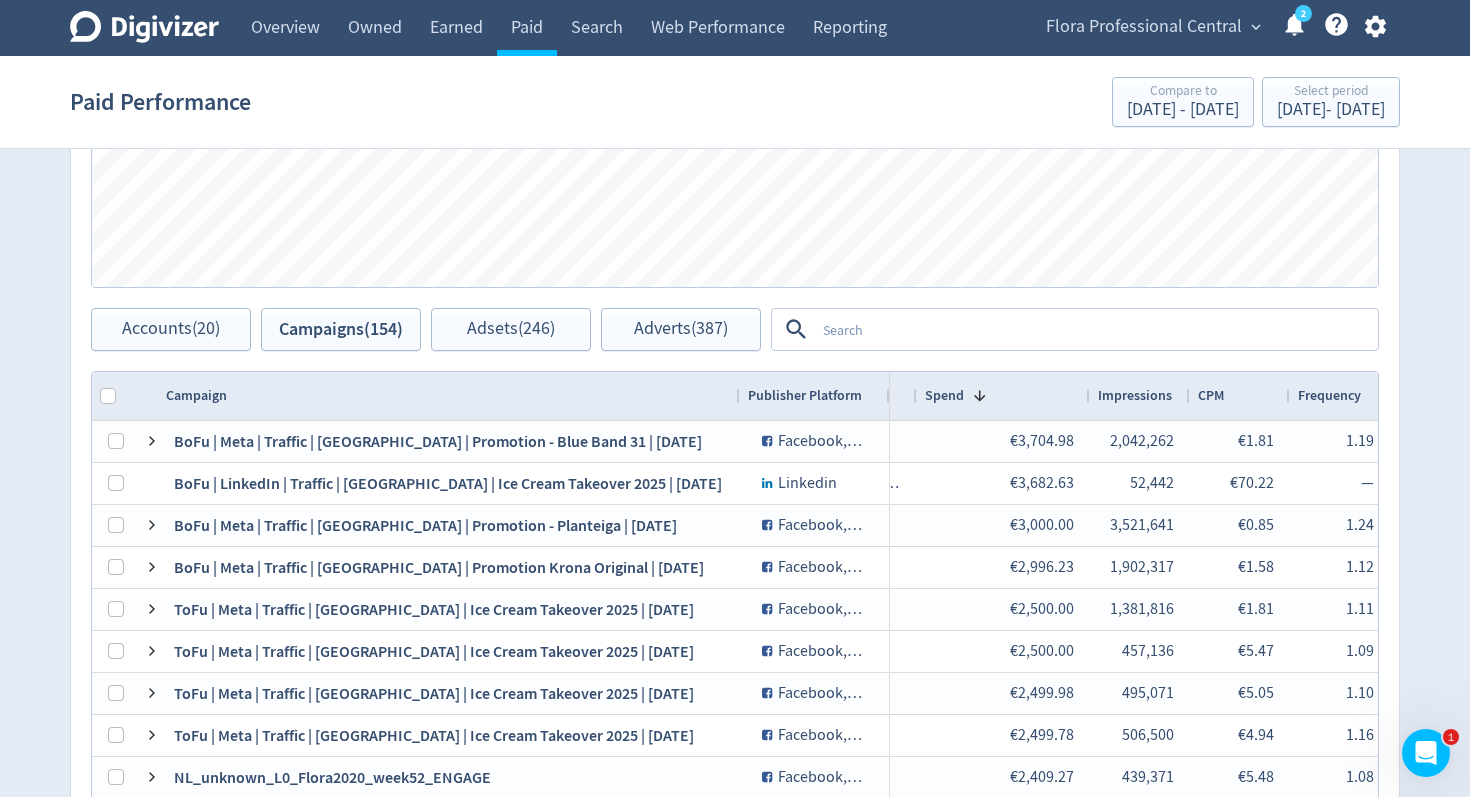 click at bounding box center (1095, 329) 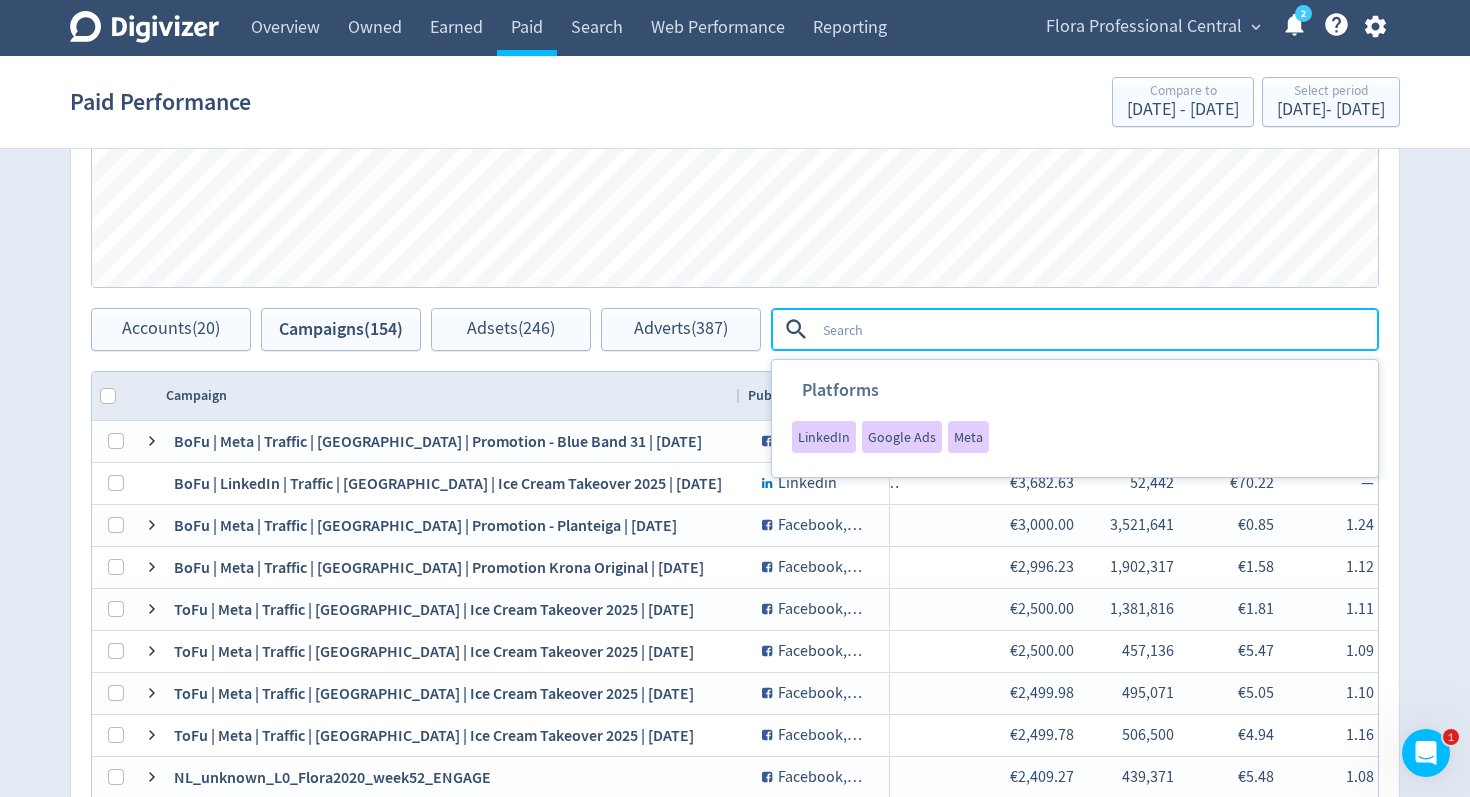 paste on "BoFu | Meta | Lead Gen | [GEOGRAPHIC_DATA] | Ice Cream Takeover 2025 | [DATE]" 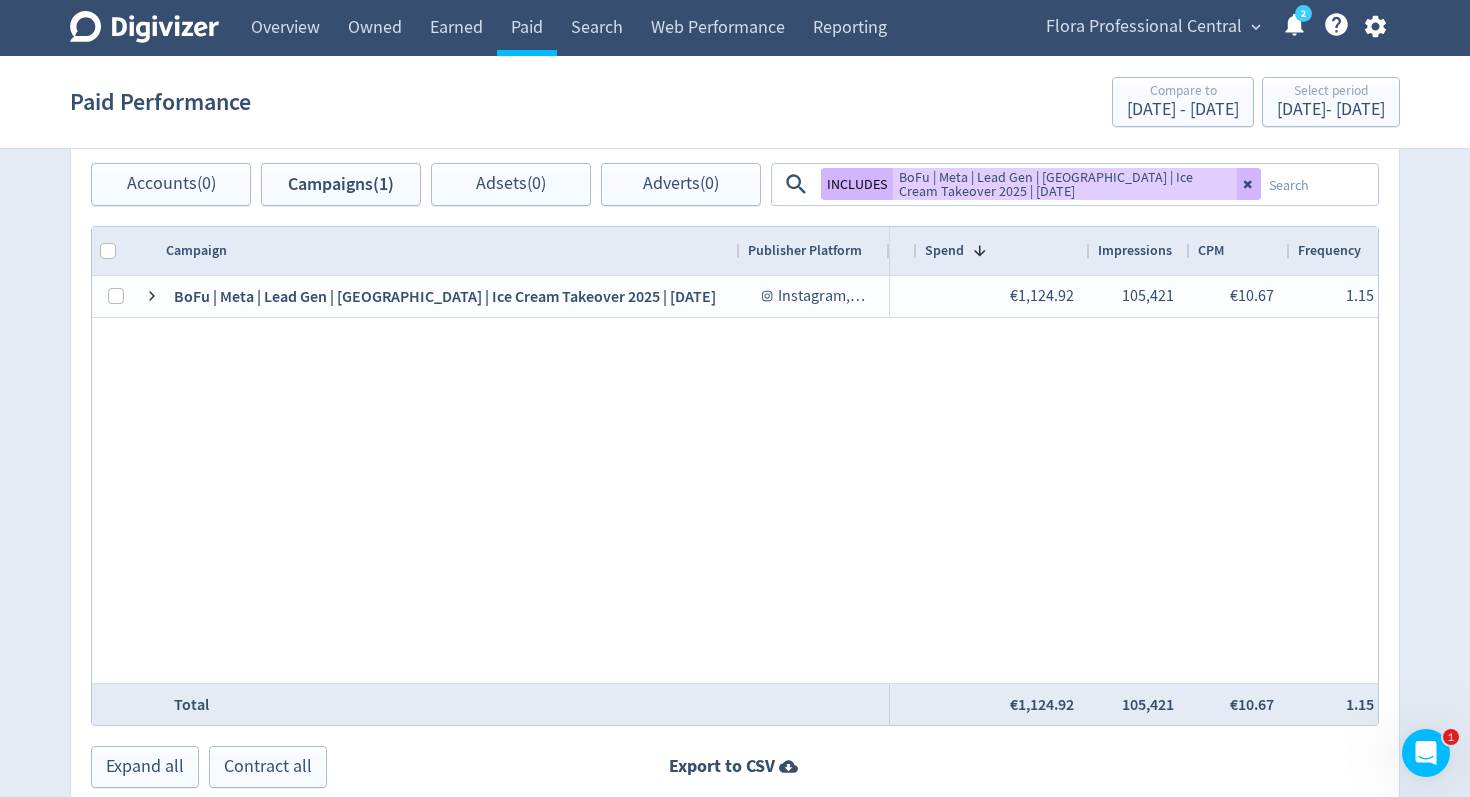 scroll, scrollTop: 1028, scrollLeft: 0, axis: vertical 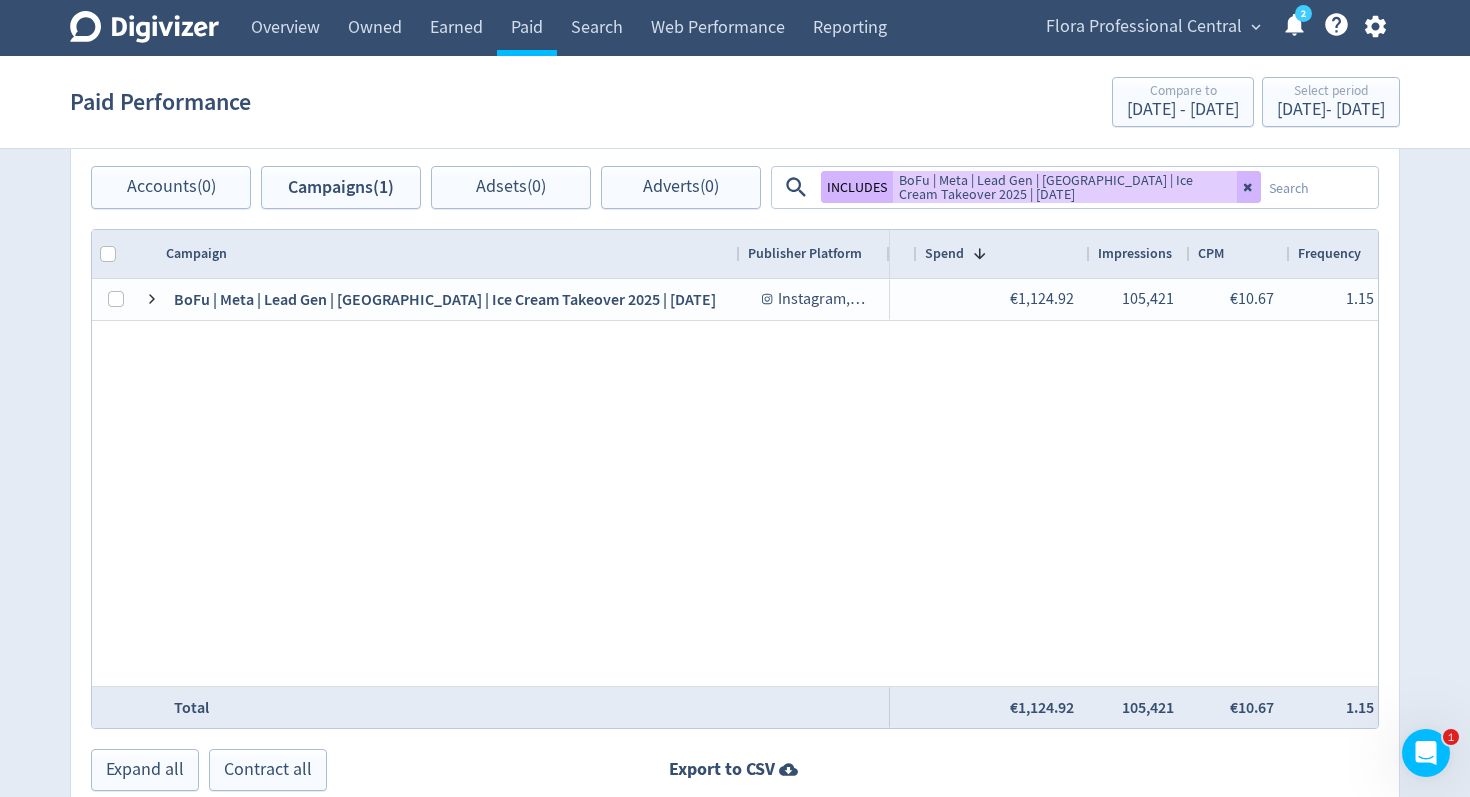 drag, startPoint x: 1258, startPoint y: 200, endPoint x: 1253, endPoint y: 191, distance: 10.29563 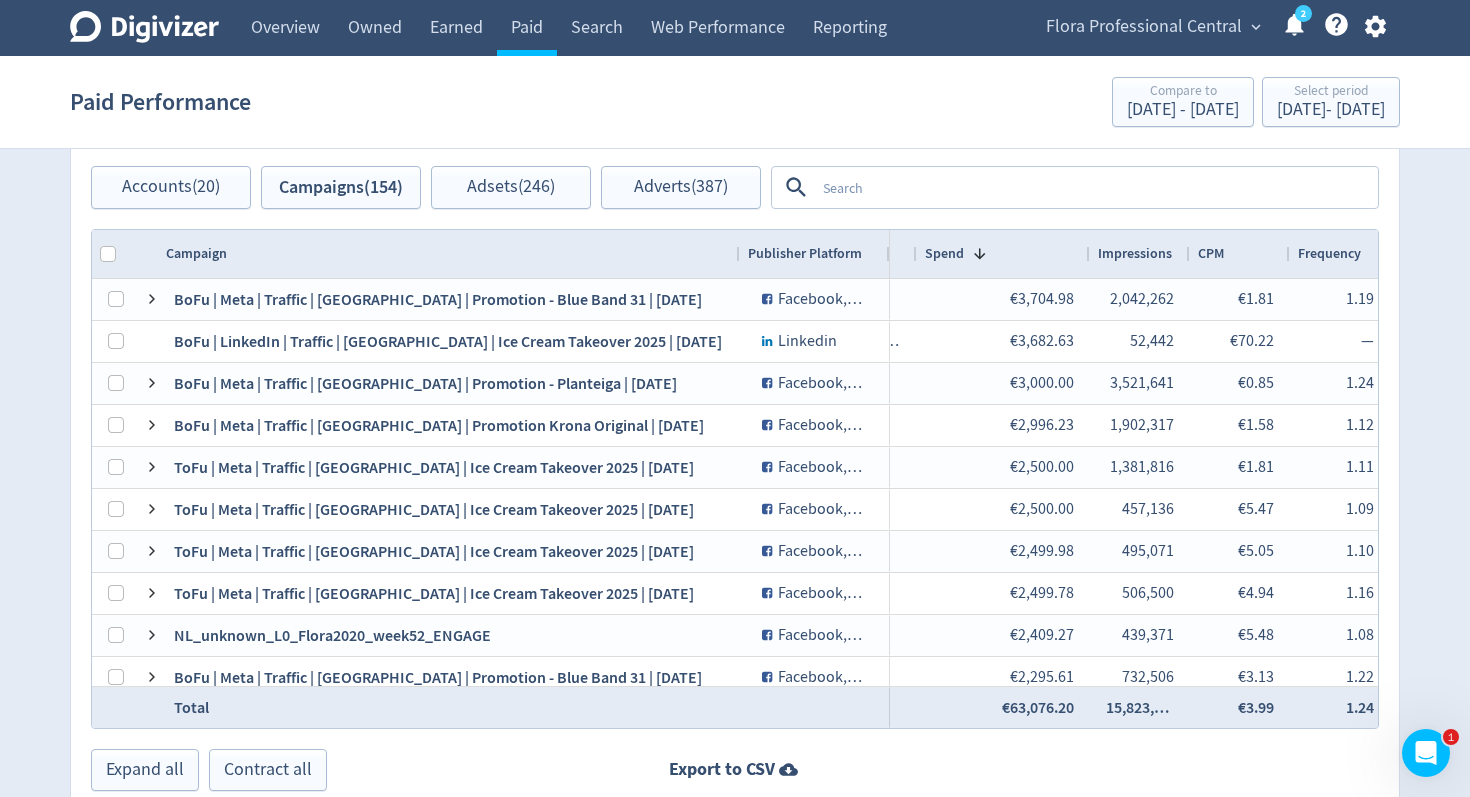click at bounding box center [1095, 187] 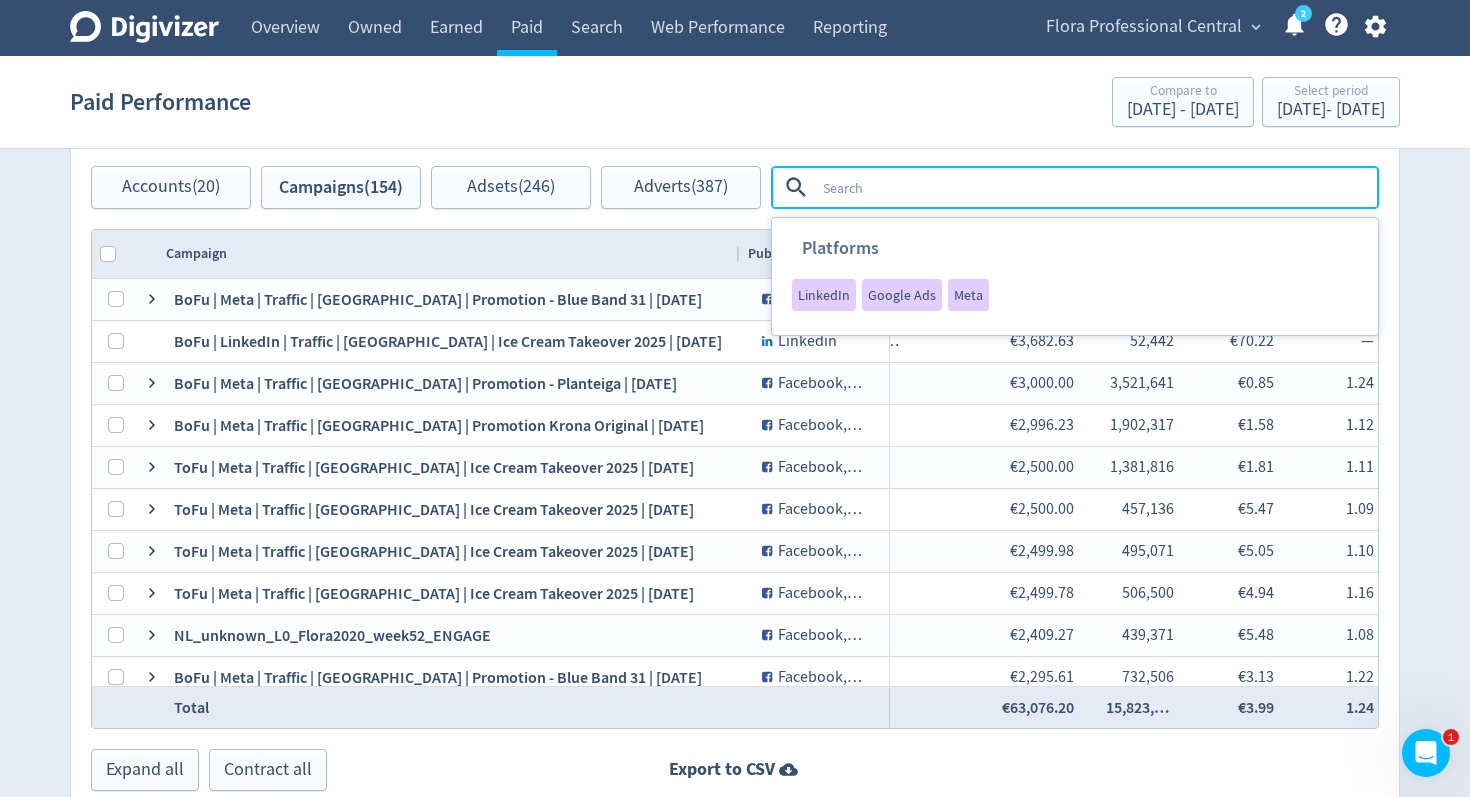 click at bounding box center [1095, 187] 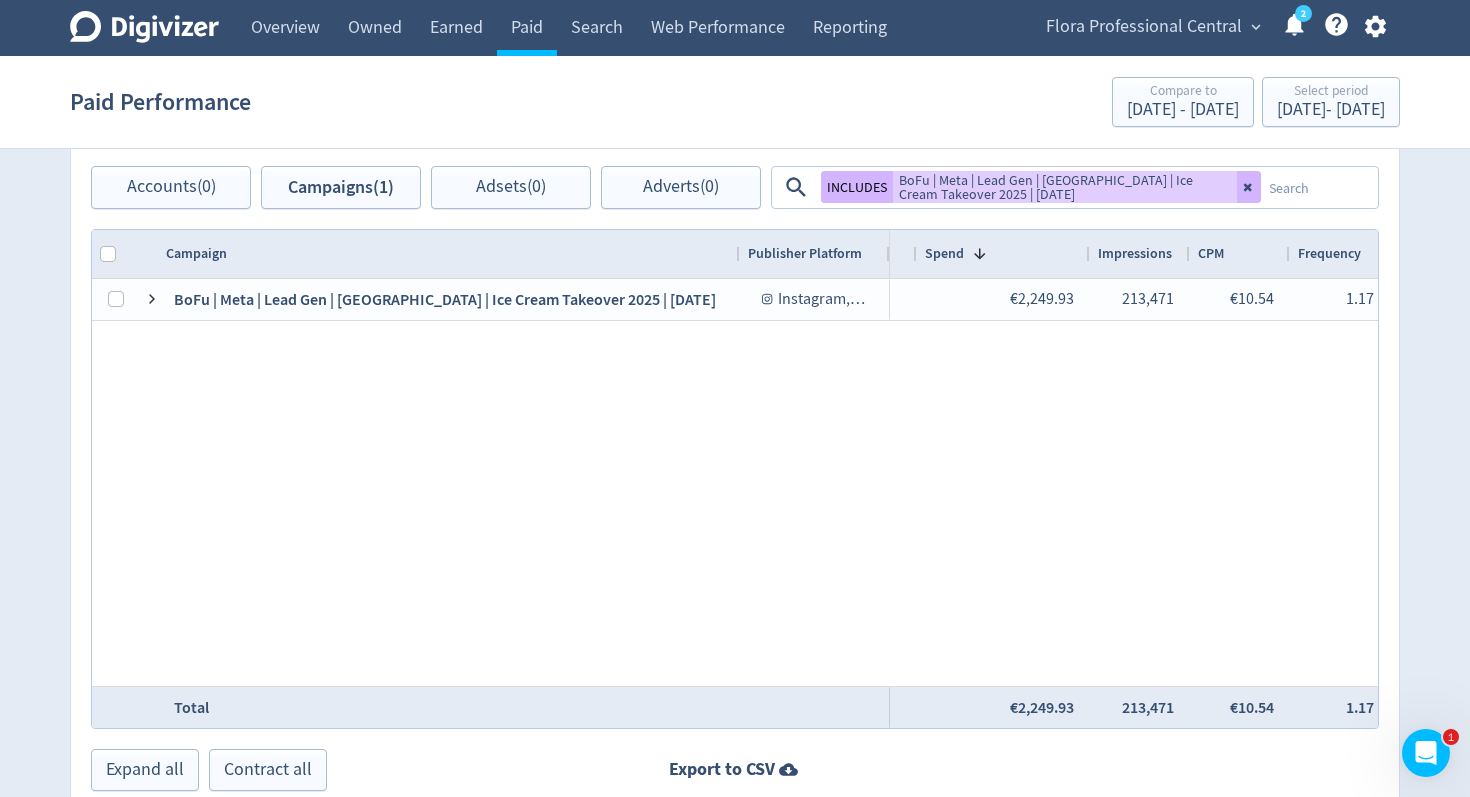 drag, startPoint x: 1248, startPoint y: 183, endPoint x: 959, endPoint y: 193, distance: 289.17297 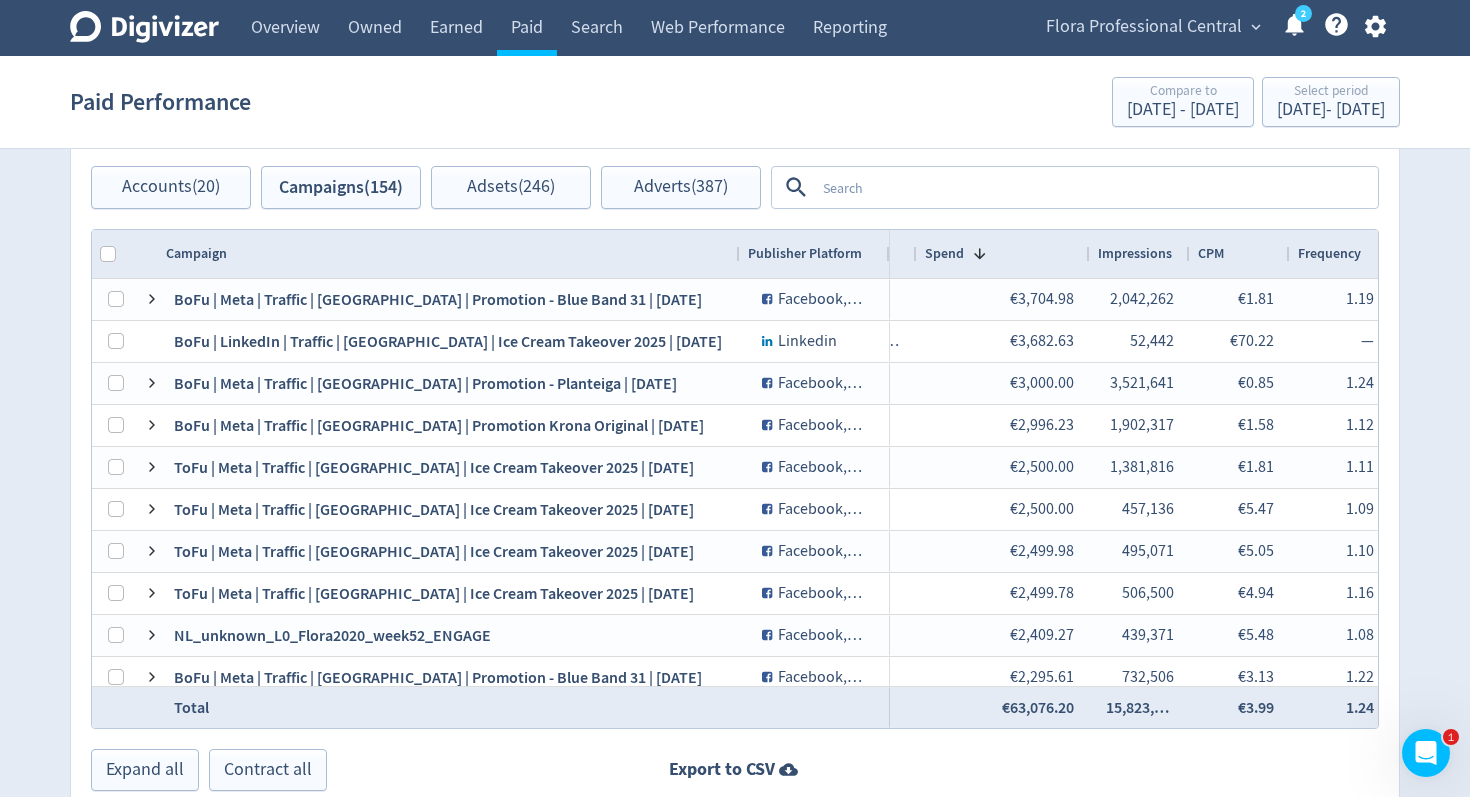 click at bounding box center (1095, 187) 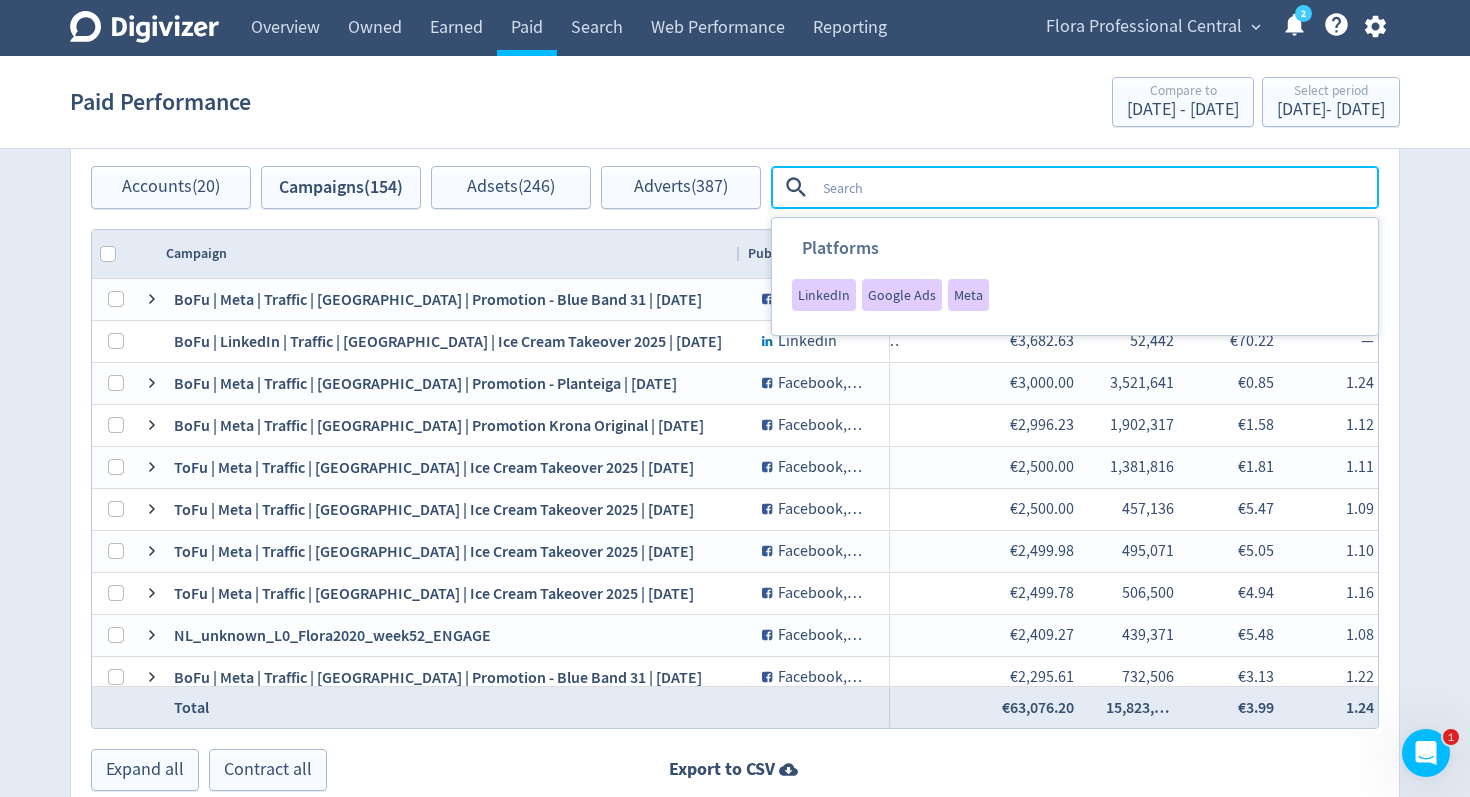 paste on "BoFu | LinkedIn | Lead Gen | [GEOGRAPHIC_DATA] | Ice Cream Takeover 2025 | [DATE]" 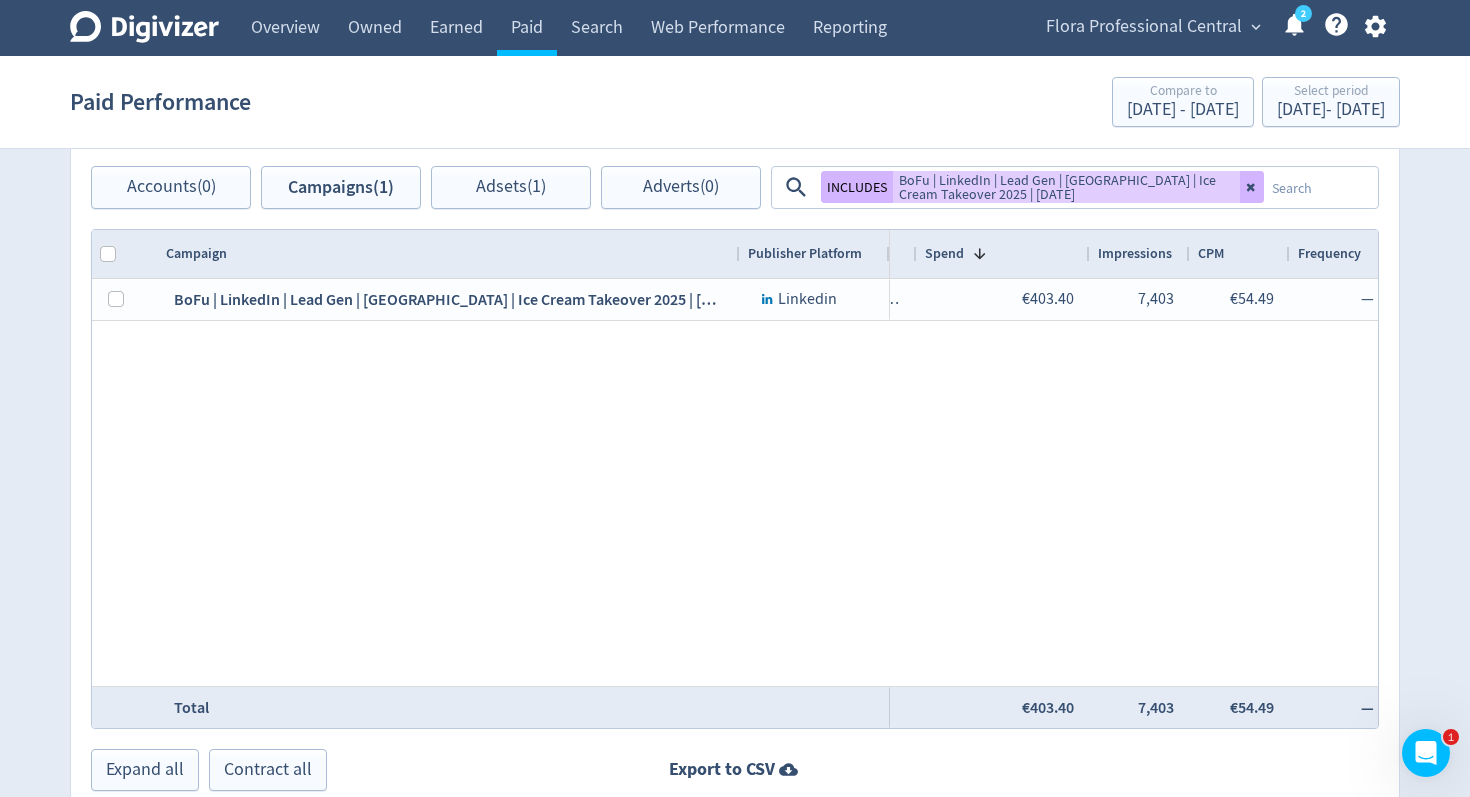 drag, startPoint x: 1259, startPoint y: 188, endPoint x: 1080, endPoint y: 197, distance: 179.22612 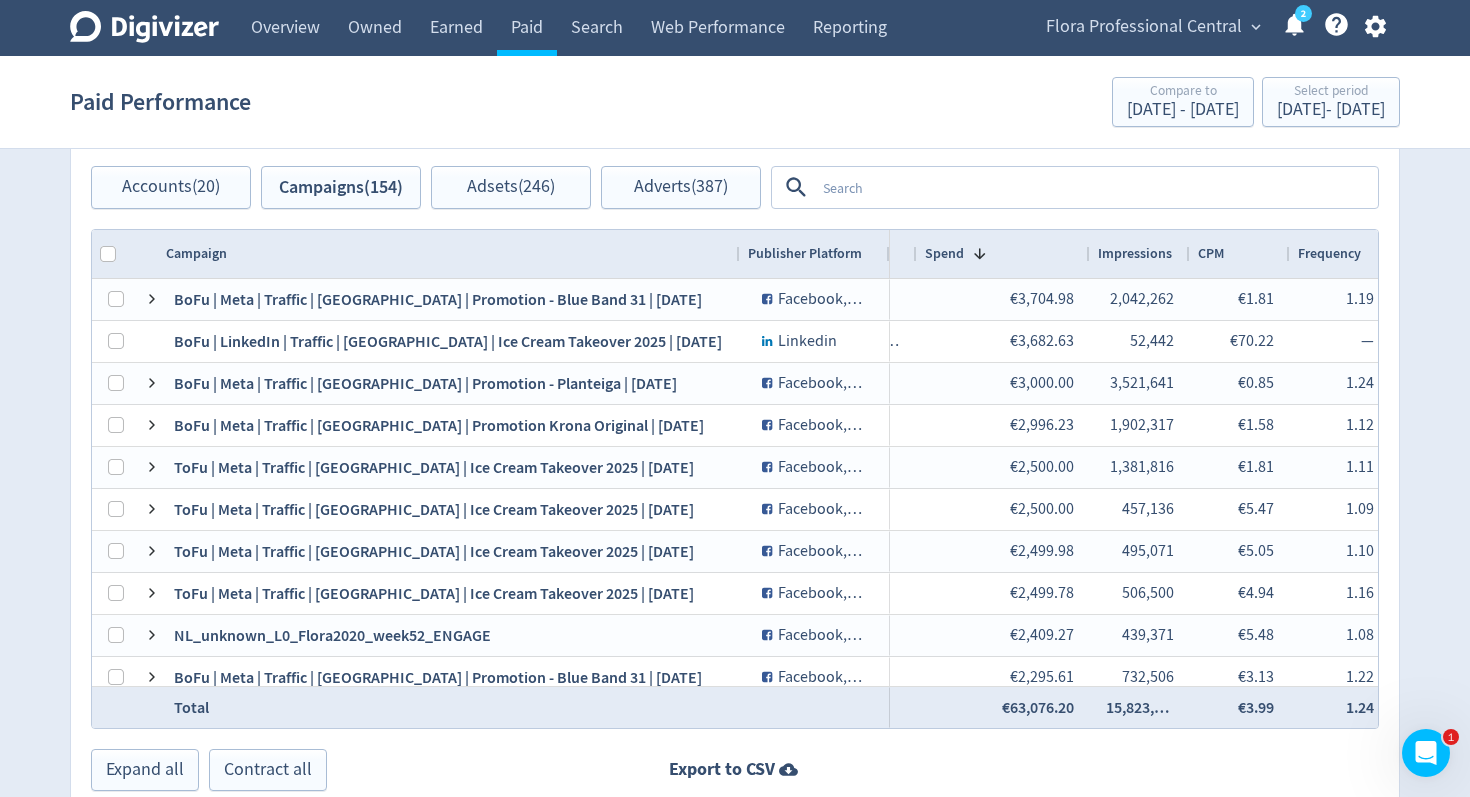 click at bounding box center (1095, 187) 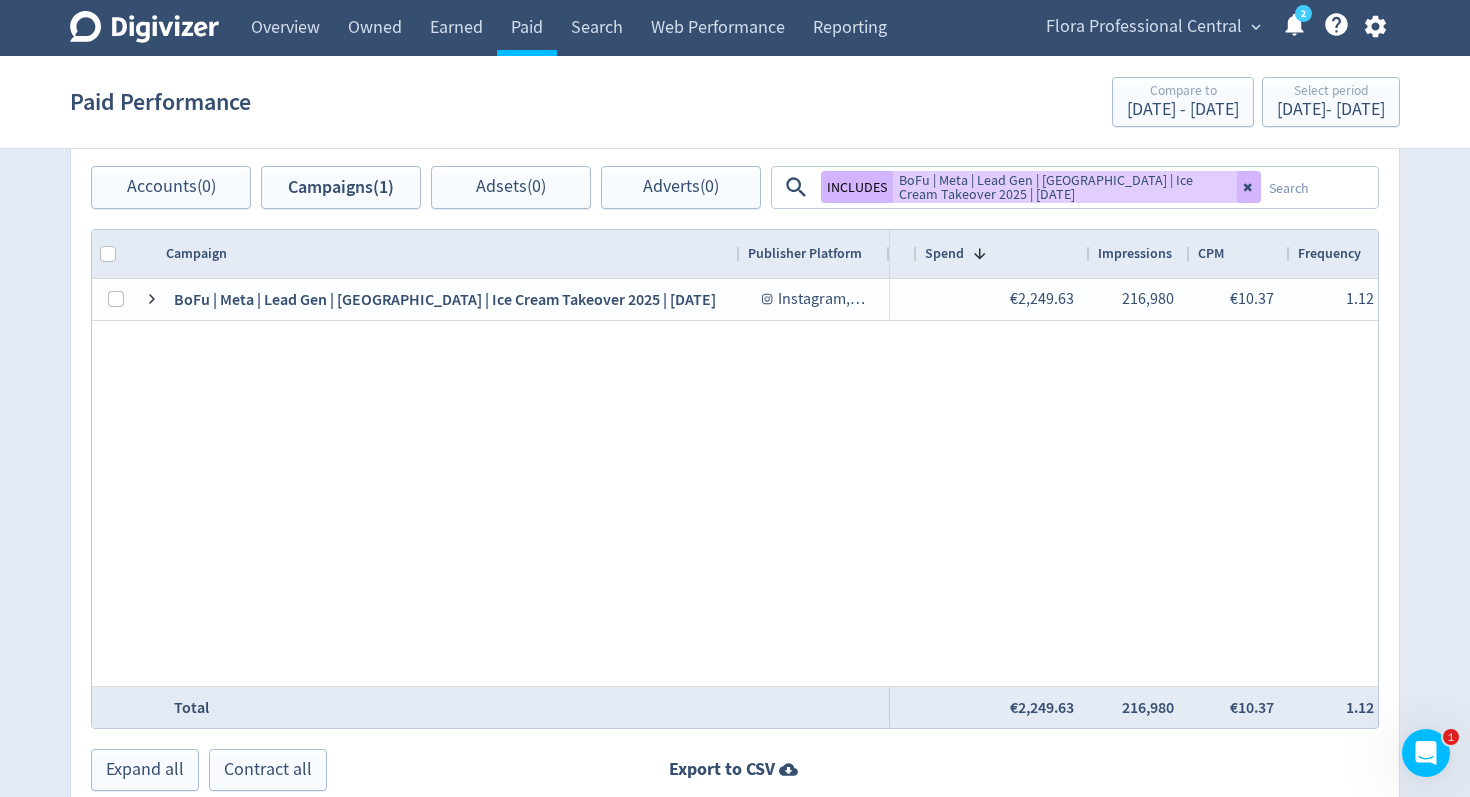 drag, startPoint x: 1247, startPoint y: 189, endPoint x: 1093, endPoint y: 193, distance: 154.05194 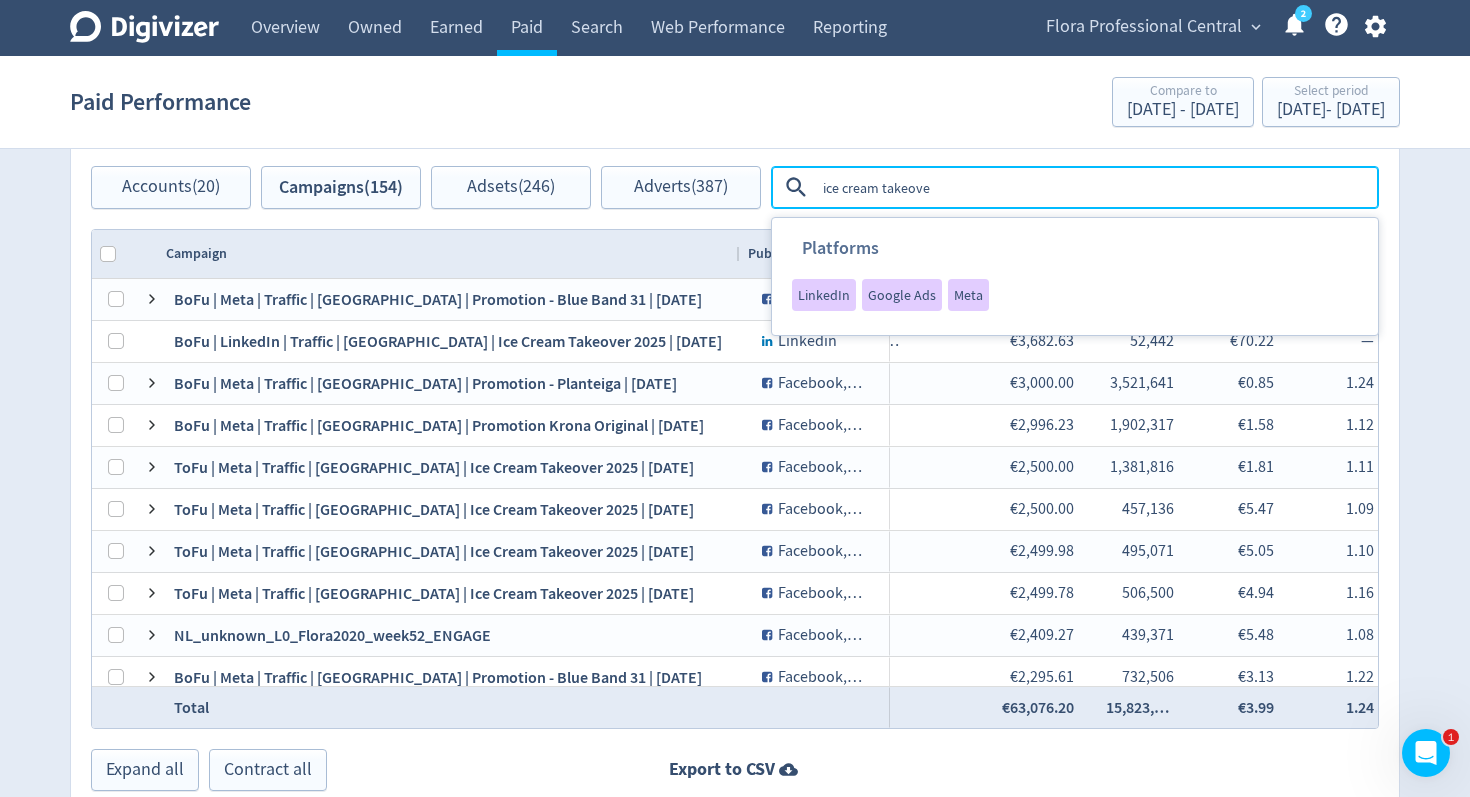 type on "ice cream takeover" 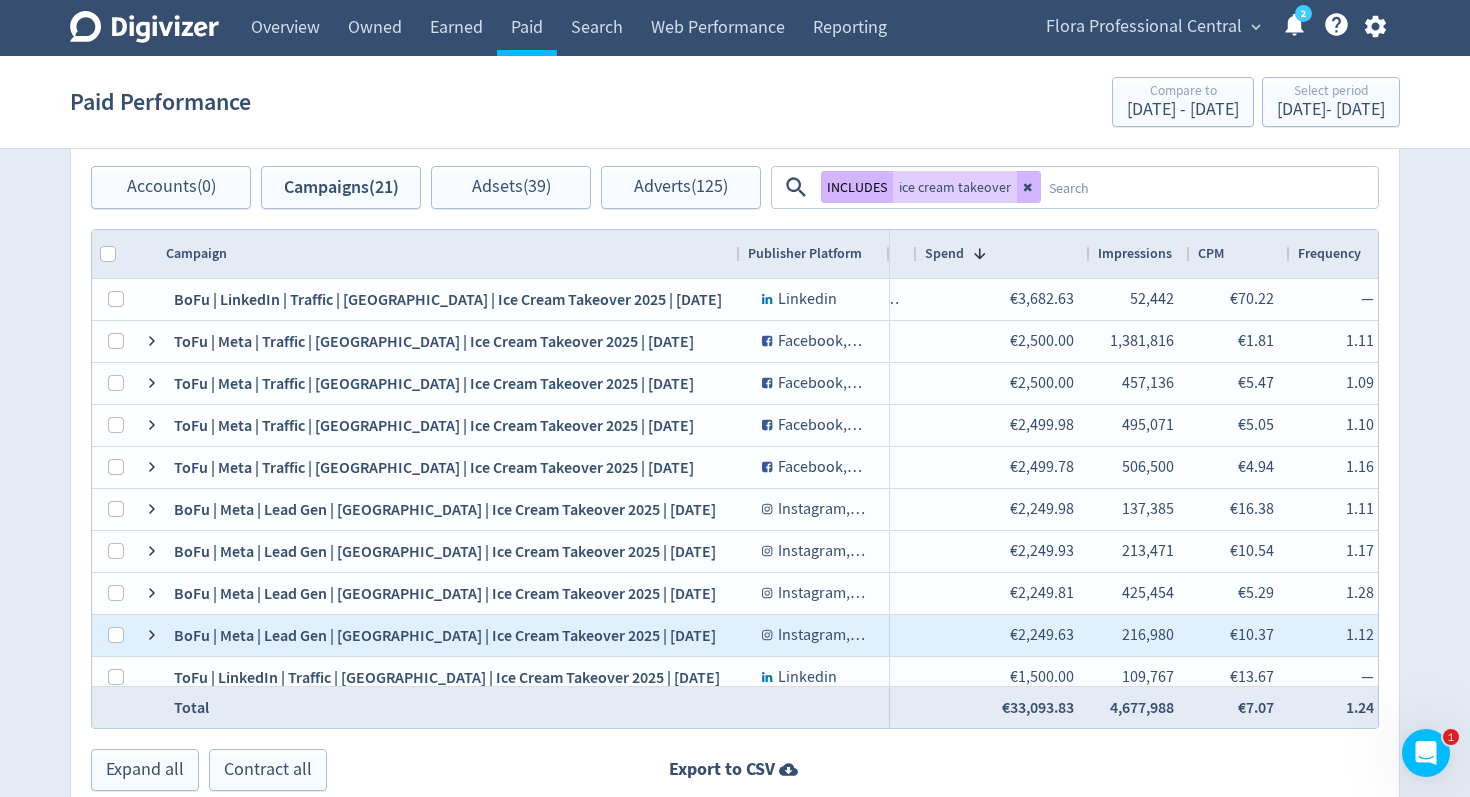 scroll, scrollTop: 0, scrollLeft: 391, axis: horizontal 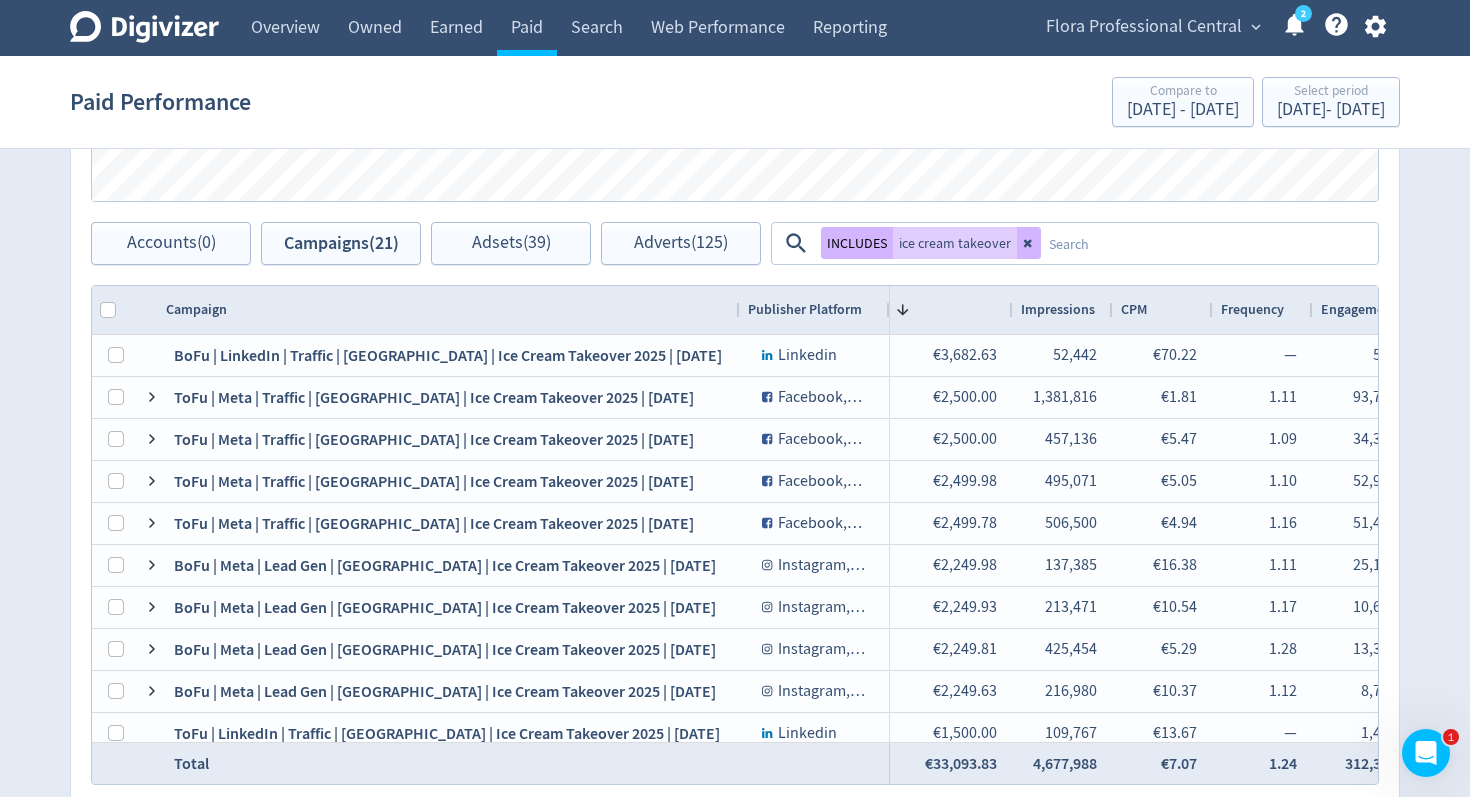 click at bounding box center [1208, 243] 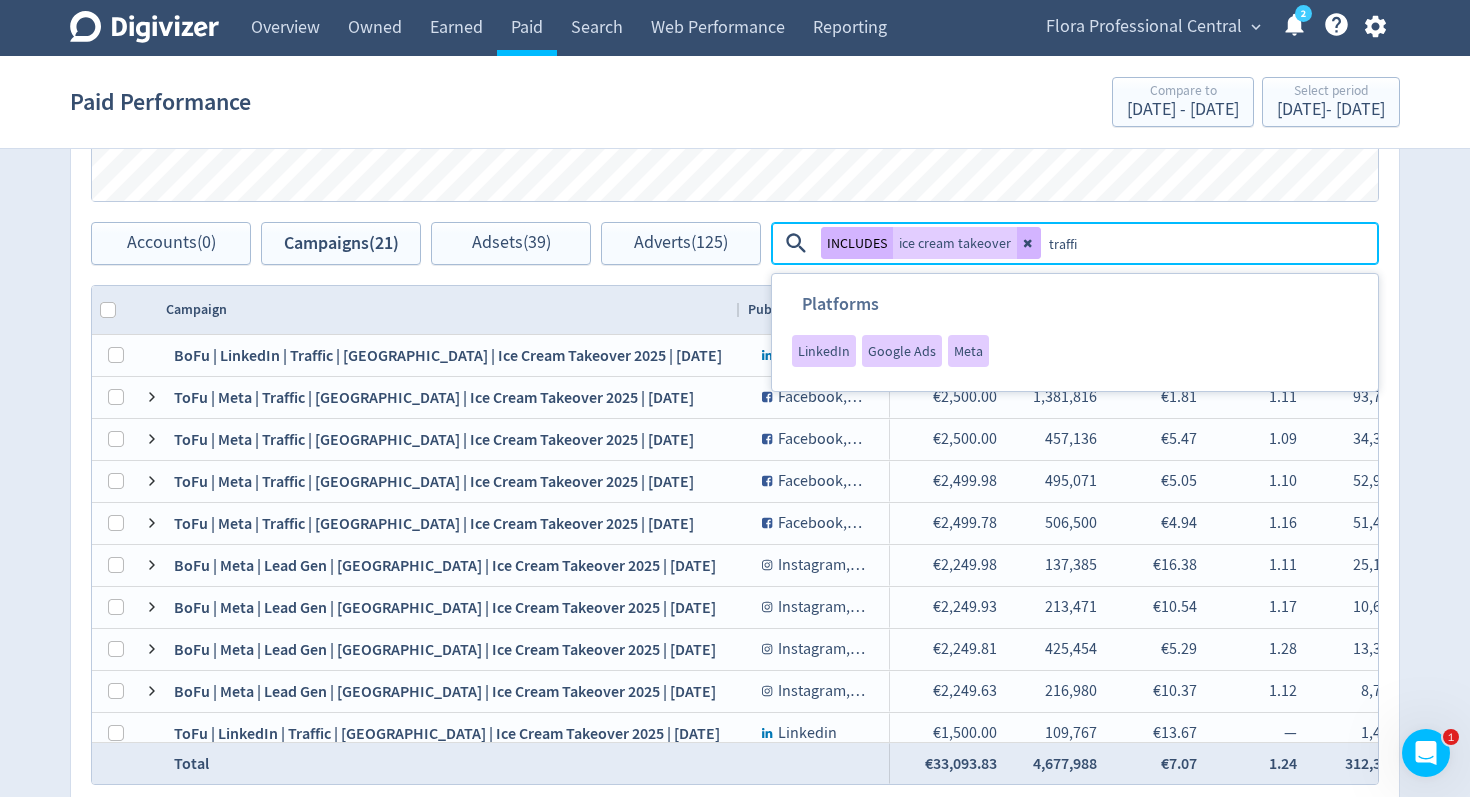 type on "traffic" 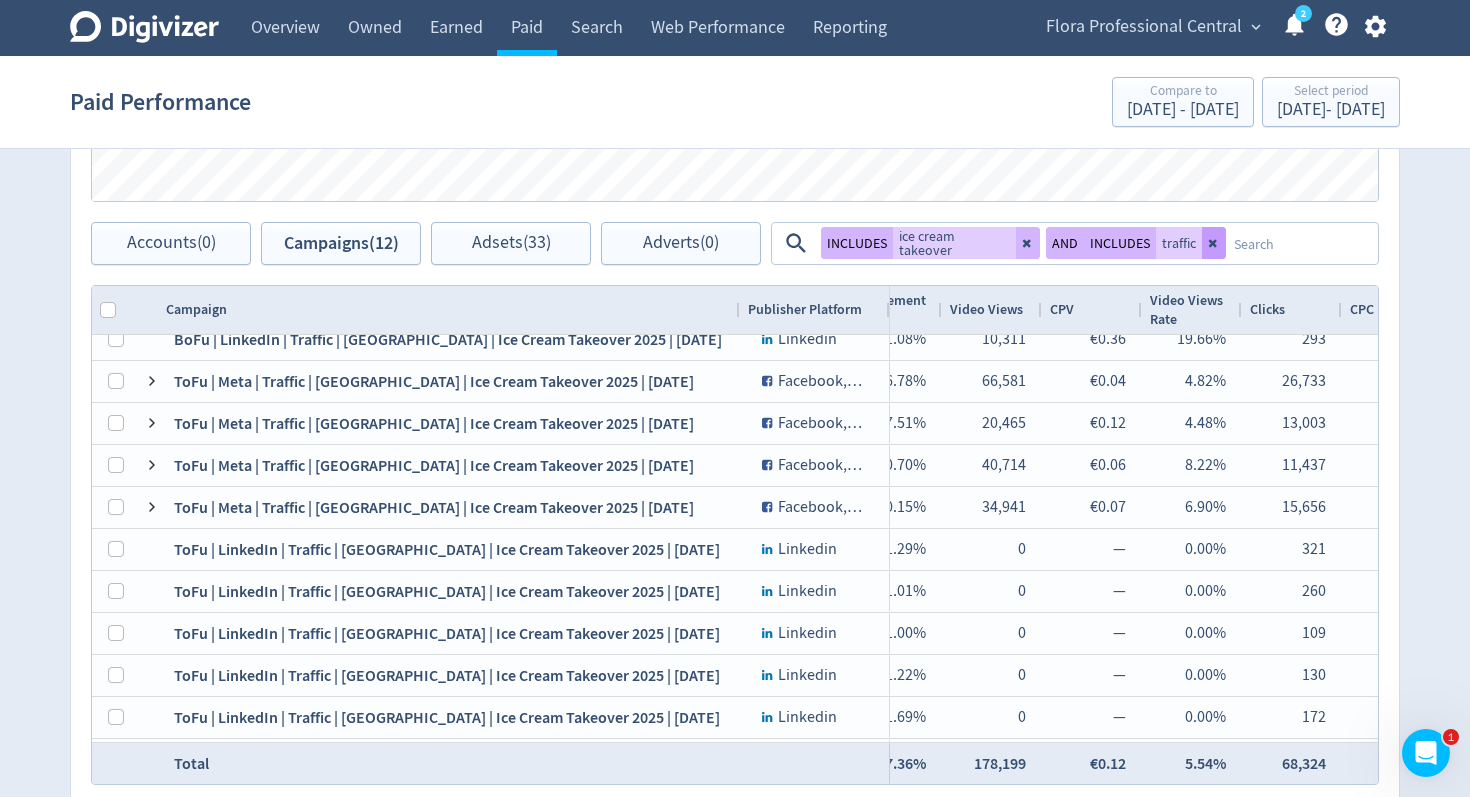 click 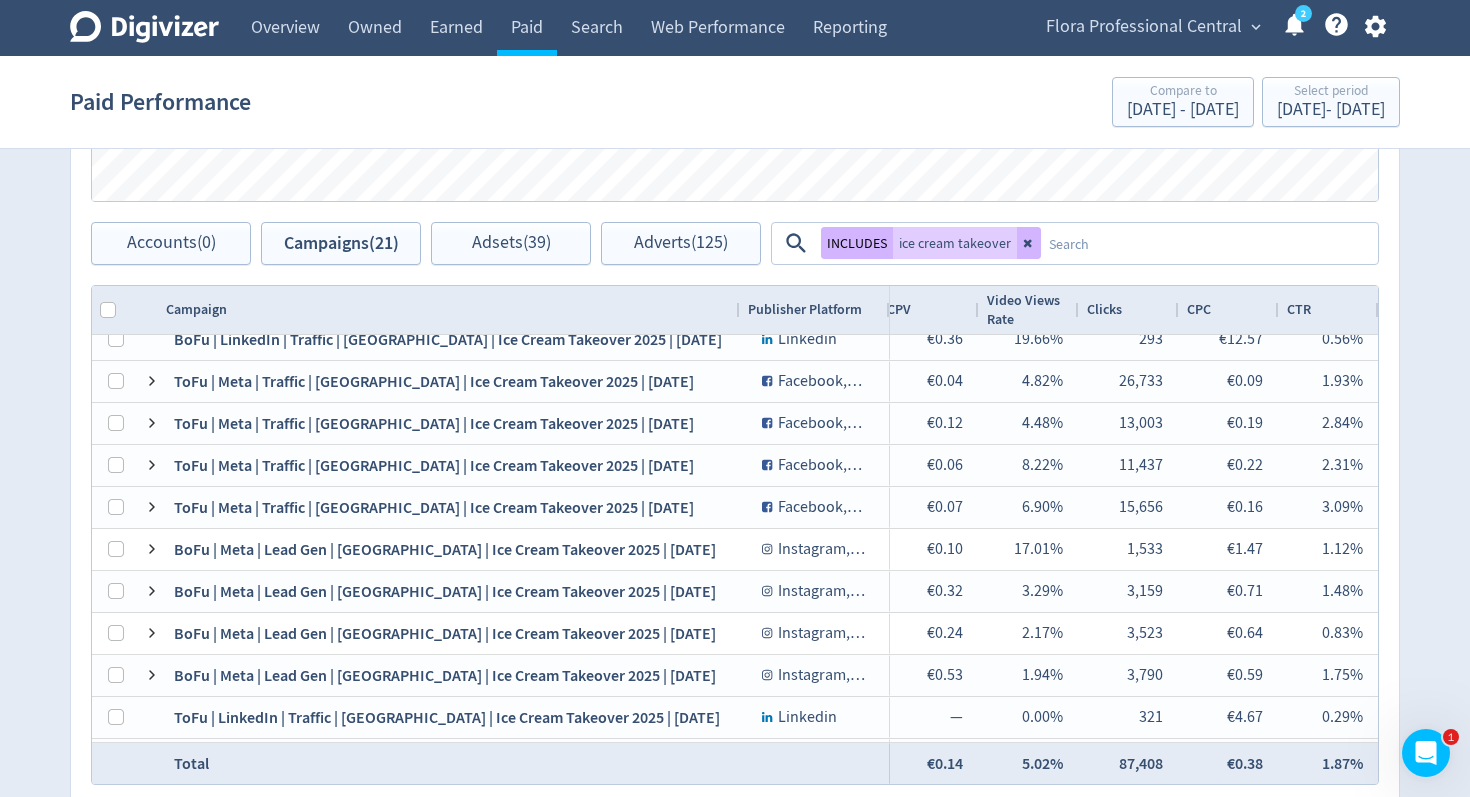 click at bounding box center (1208, 243) 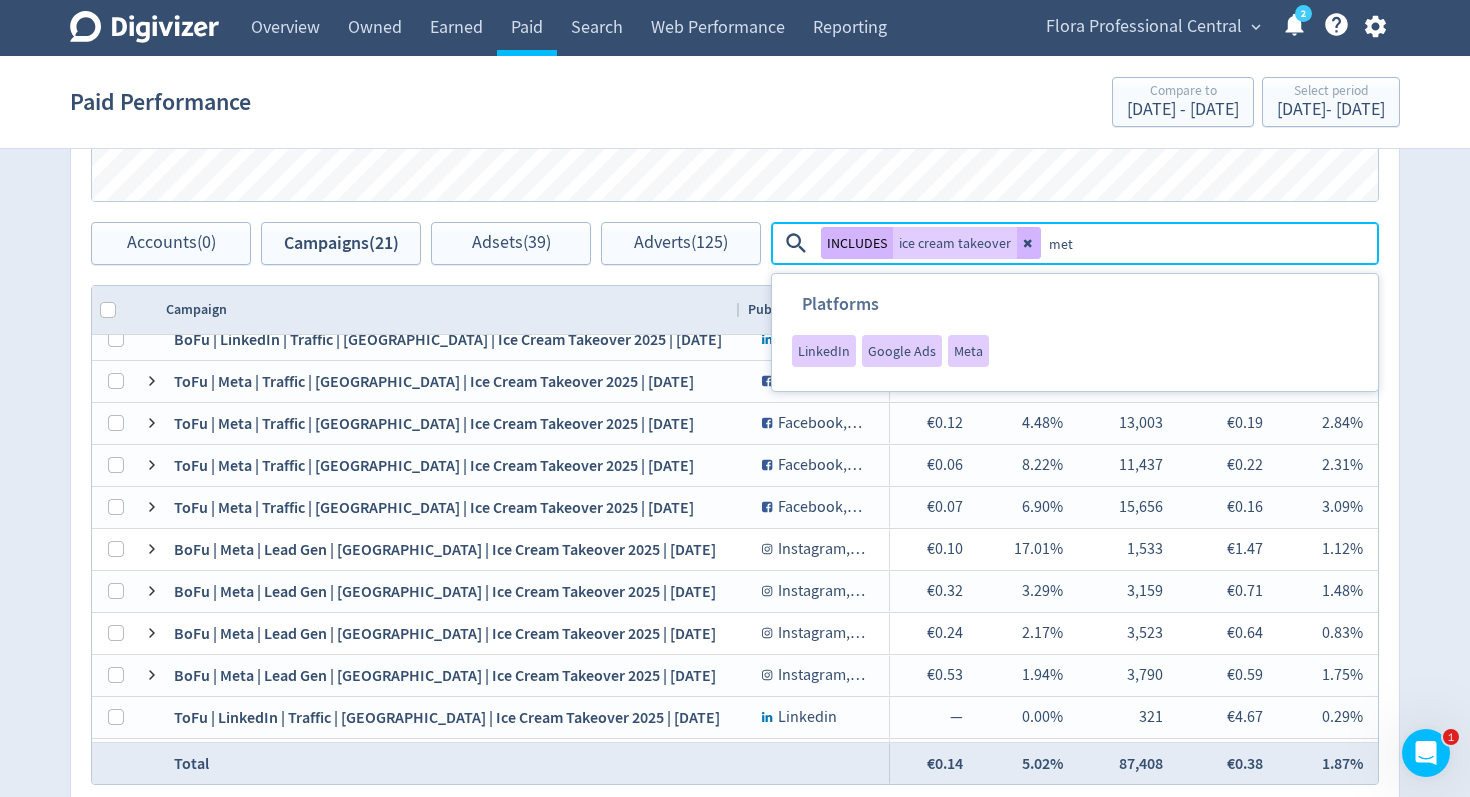 type on "meta" 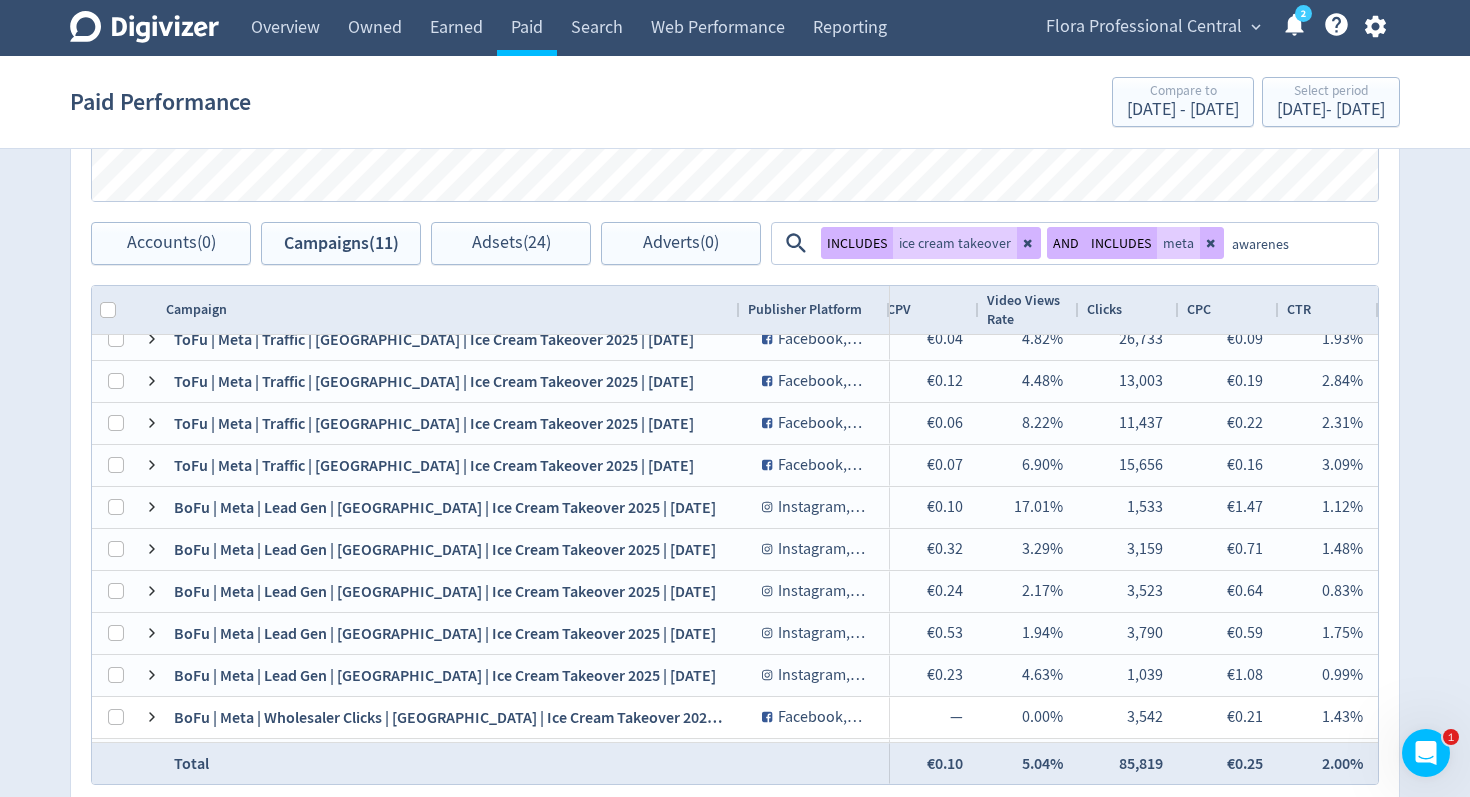 type on "awareness" 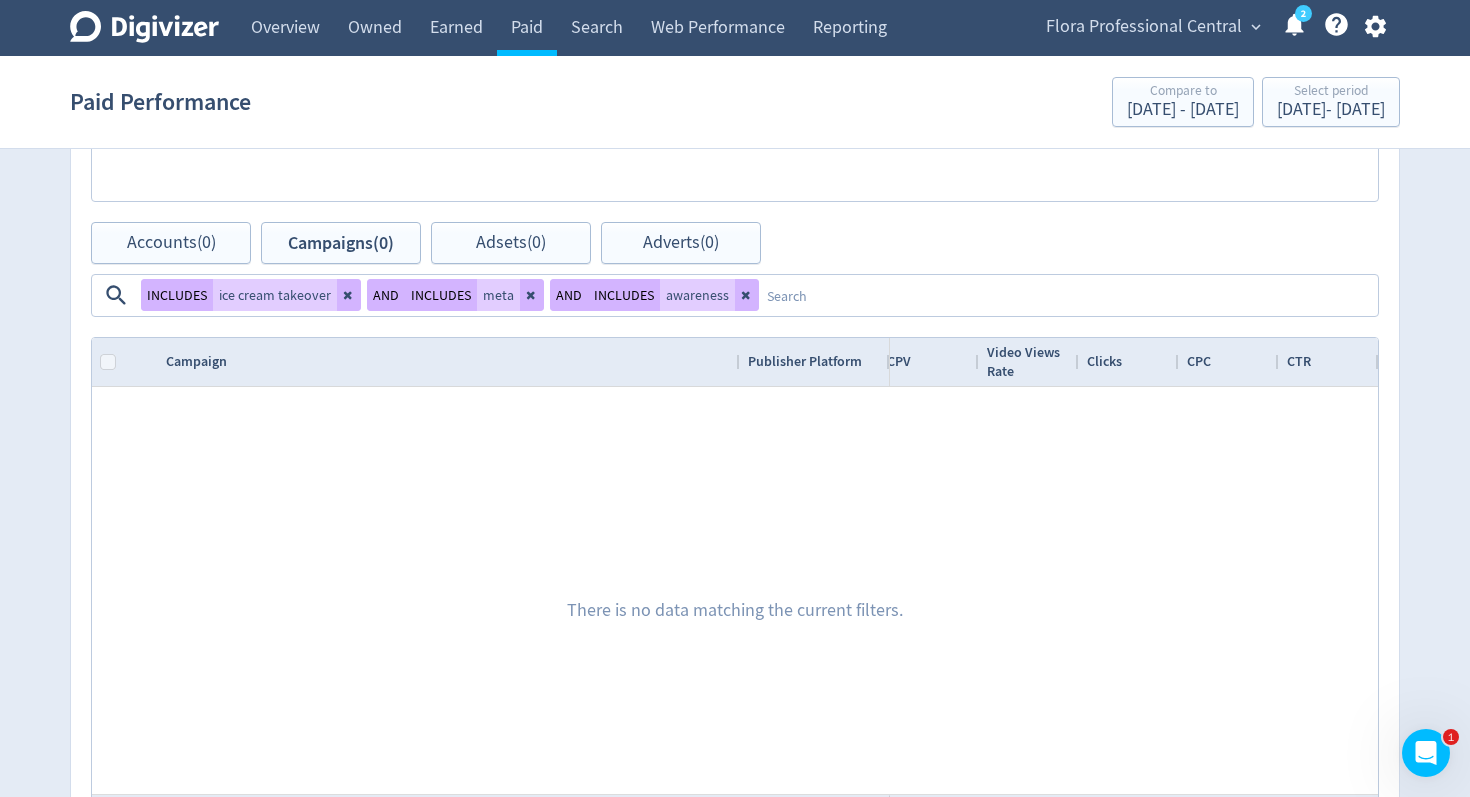 scroll, scrollTop: 0, scrollLeft: 0, axis: both 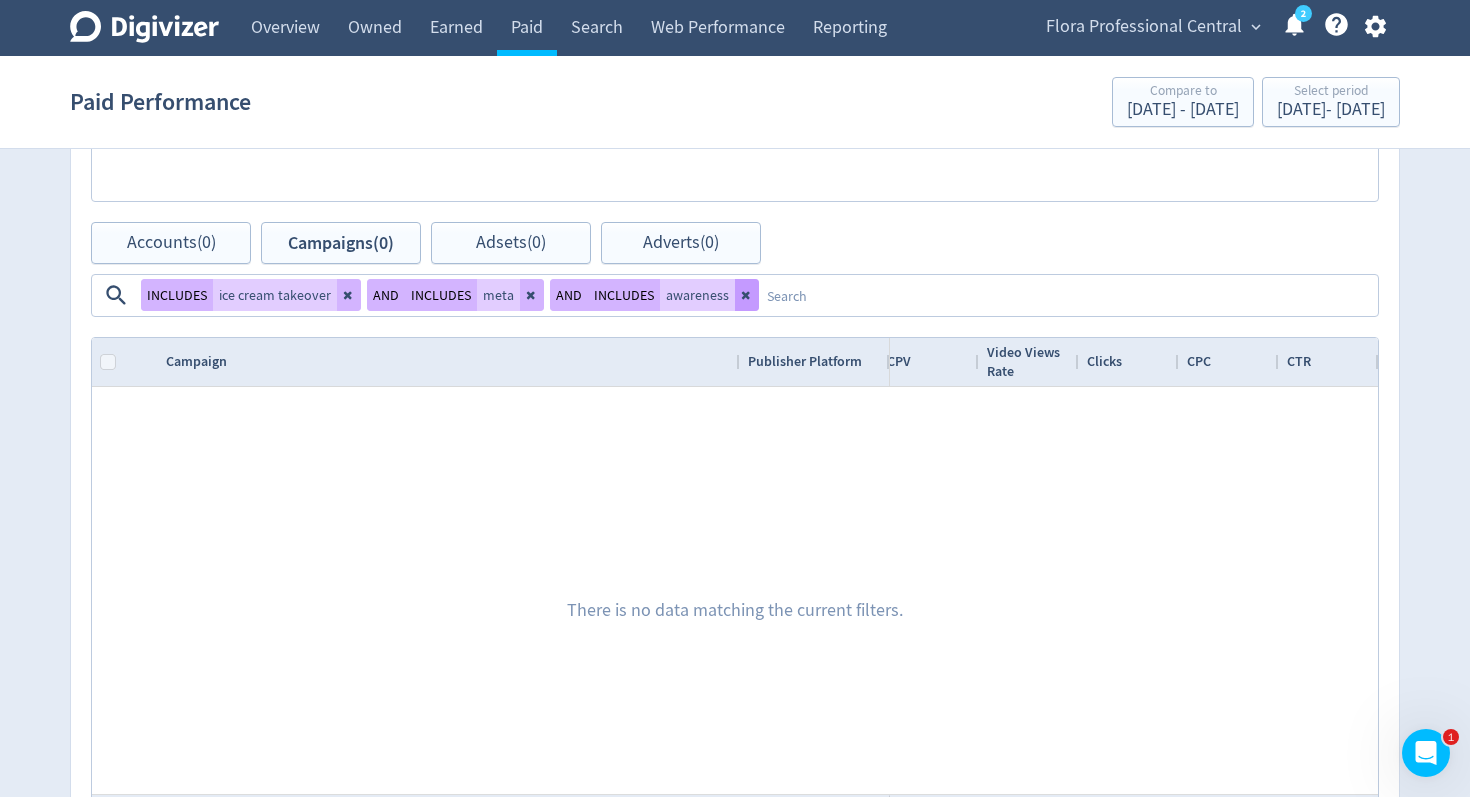 click at bounding box center (747, 295) 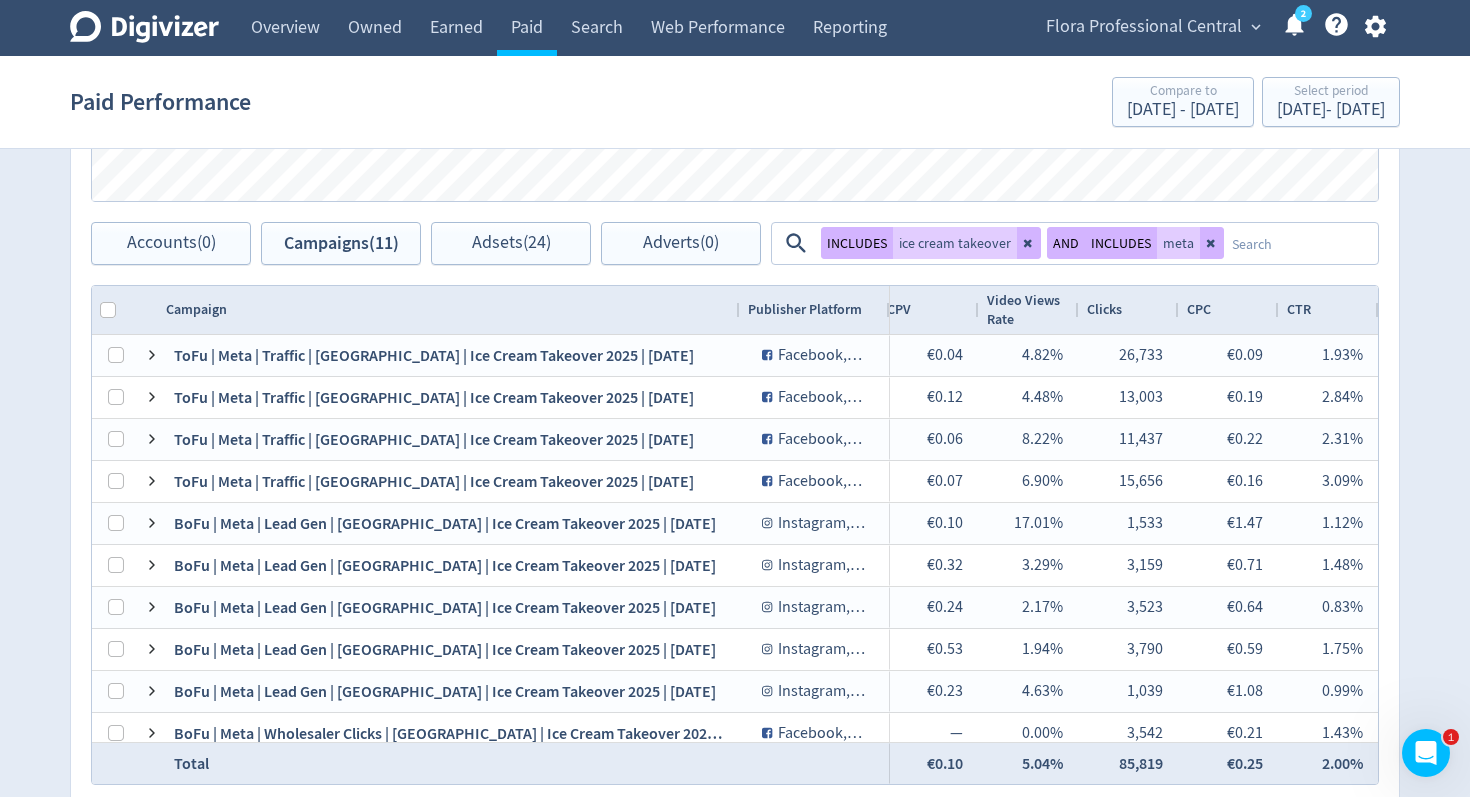click at bounding box center (1300, 243) 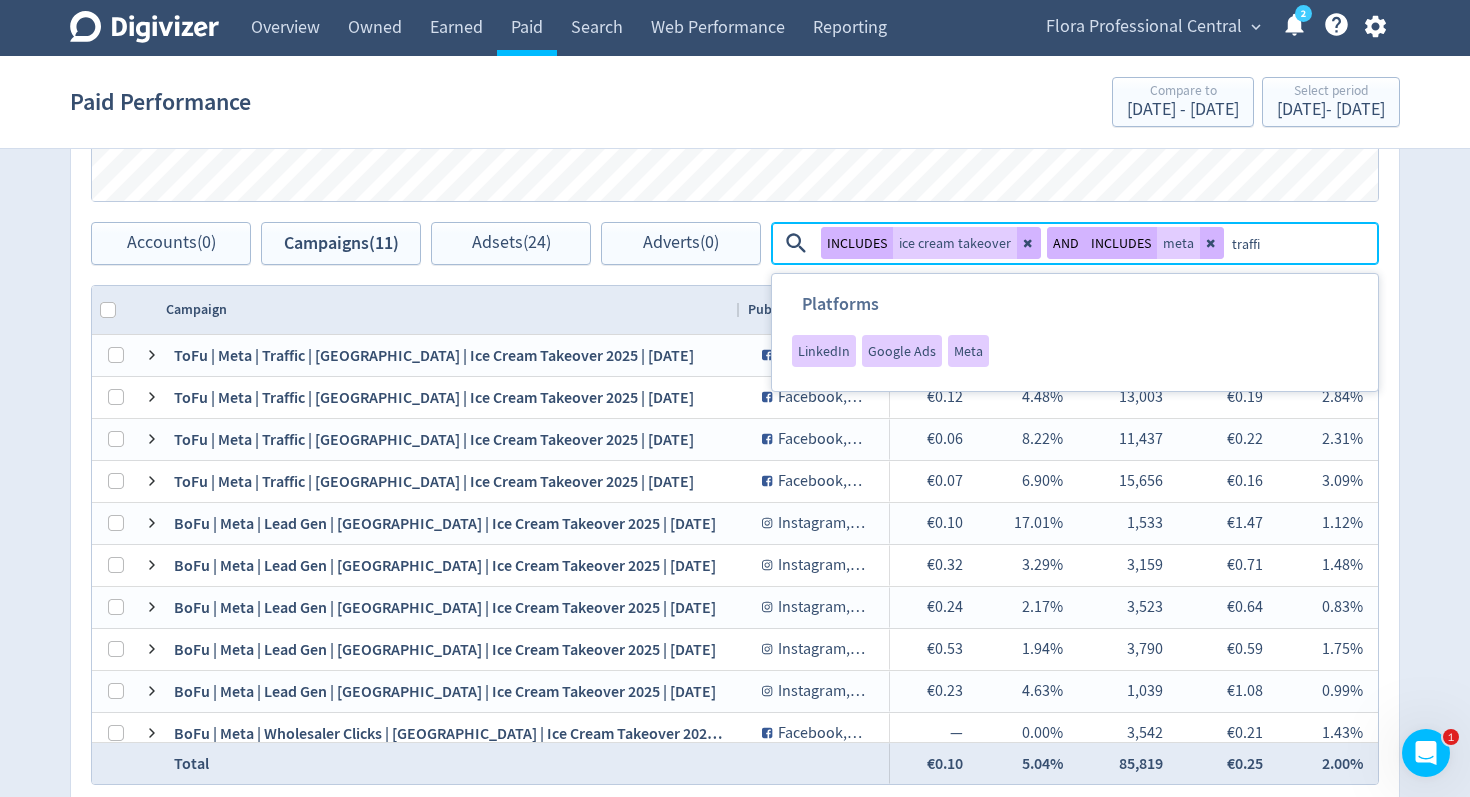 type on "traffic" 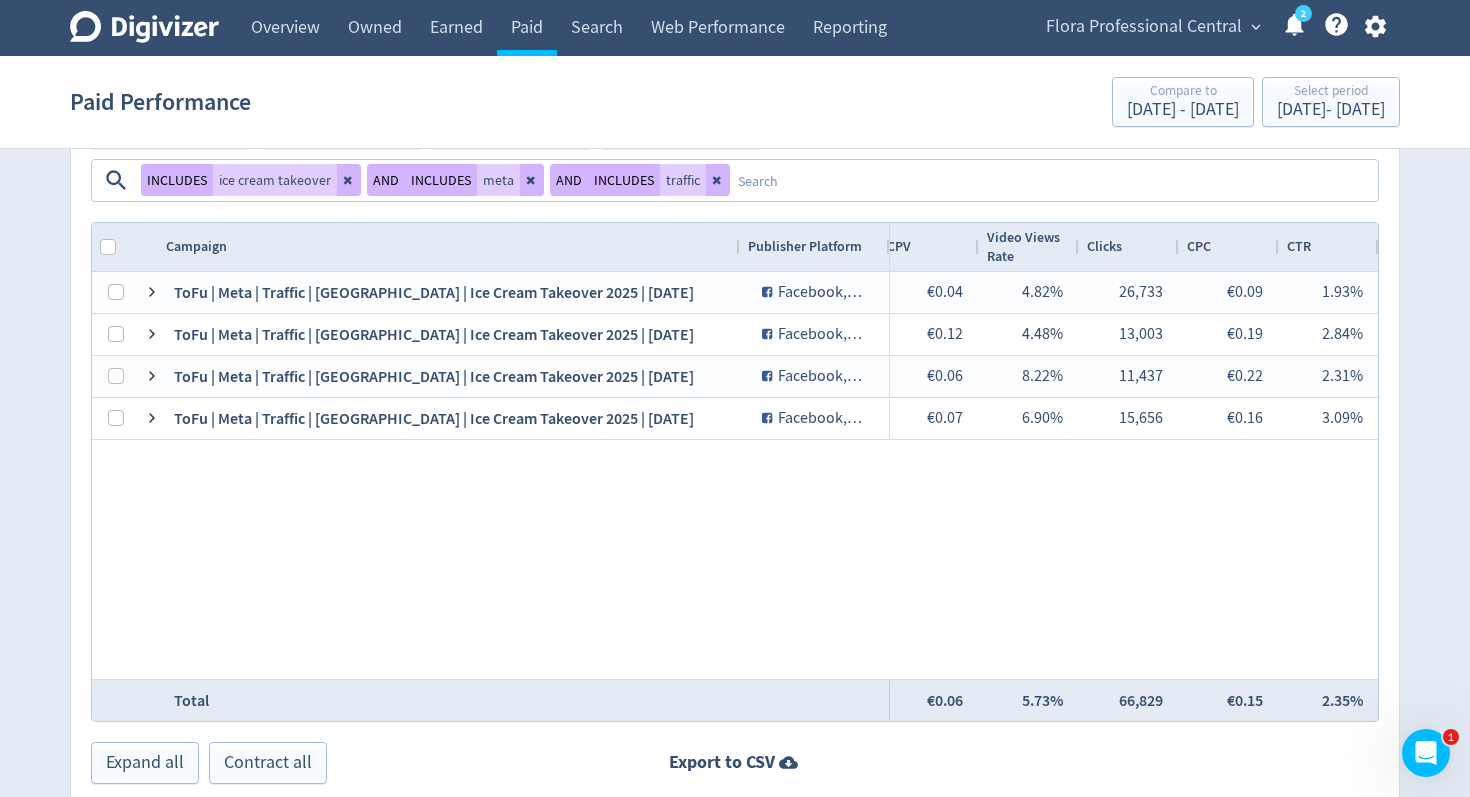 scroll, scrollTop: 1085, scrollLeft: 0, axis: vertical 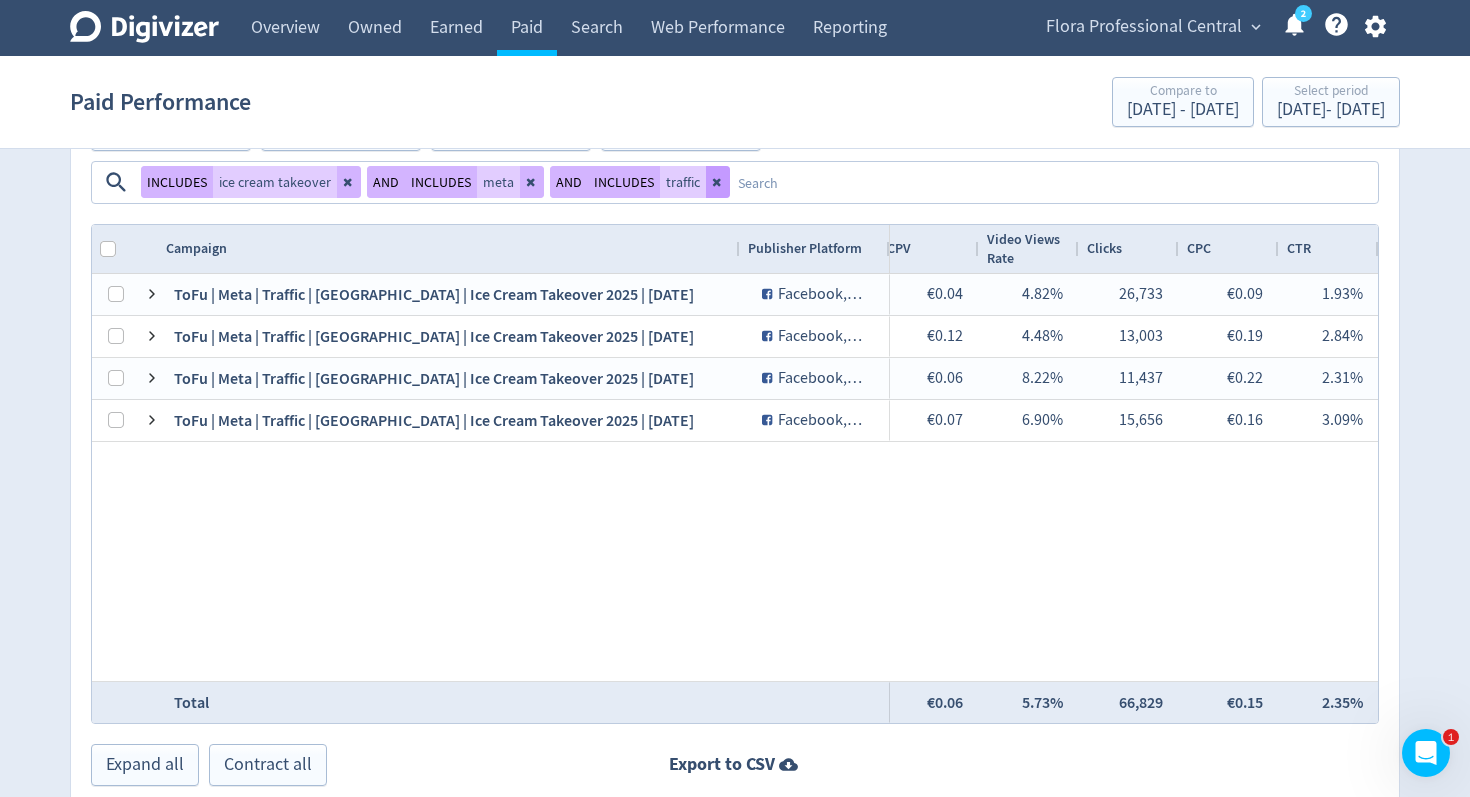 click 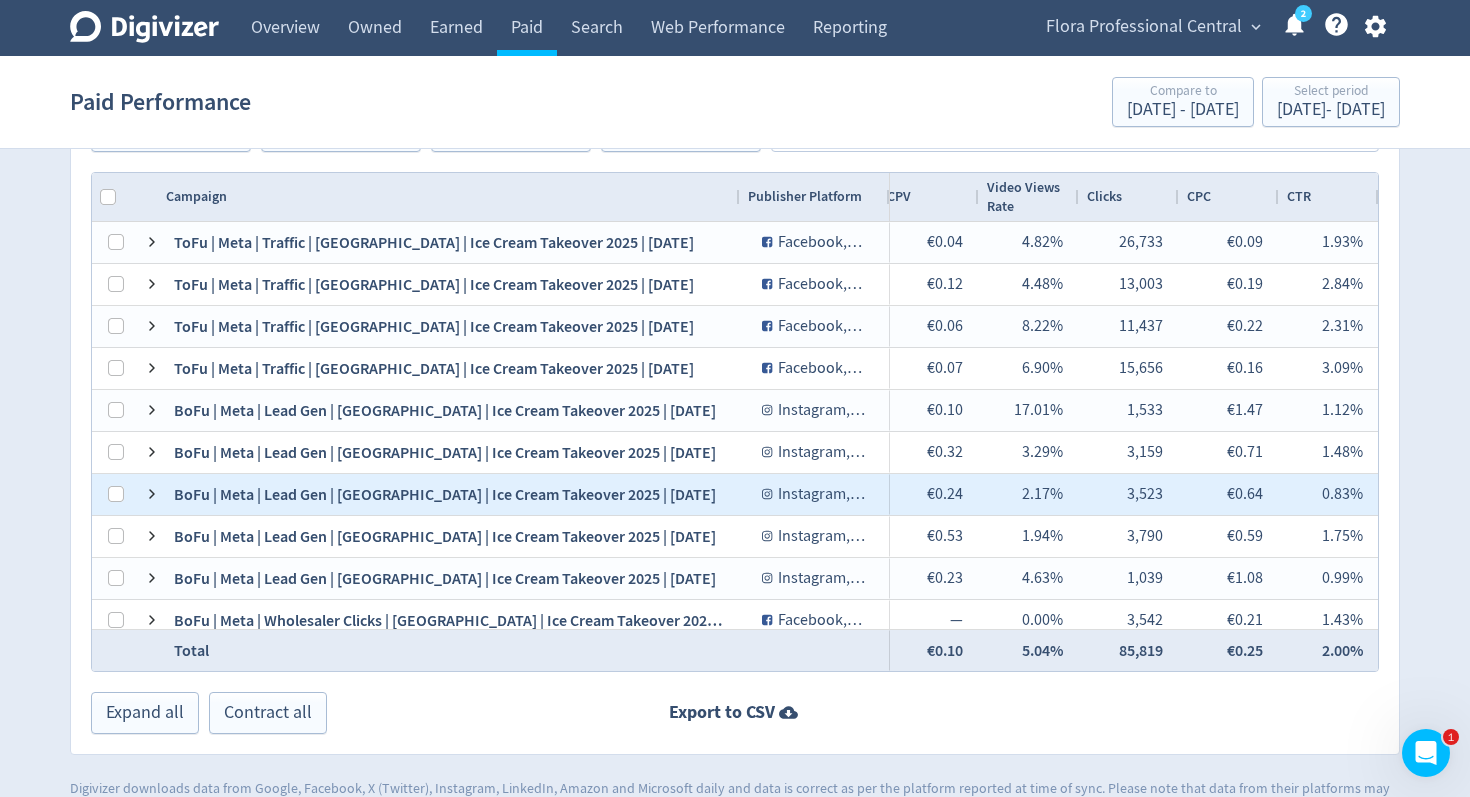 scroll, scrollTop: 34, scrollLeft: 0, axis: vertical 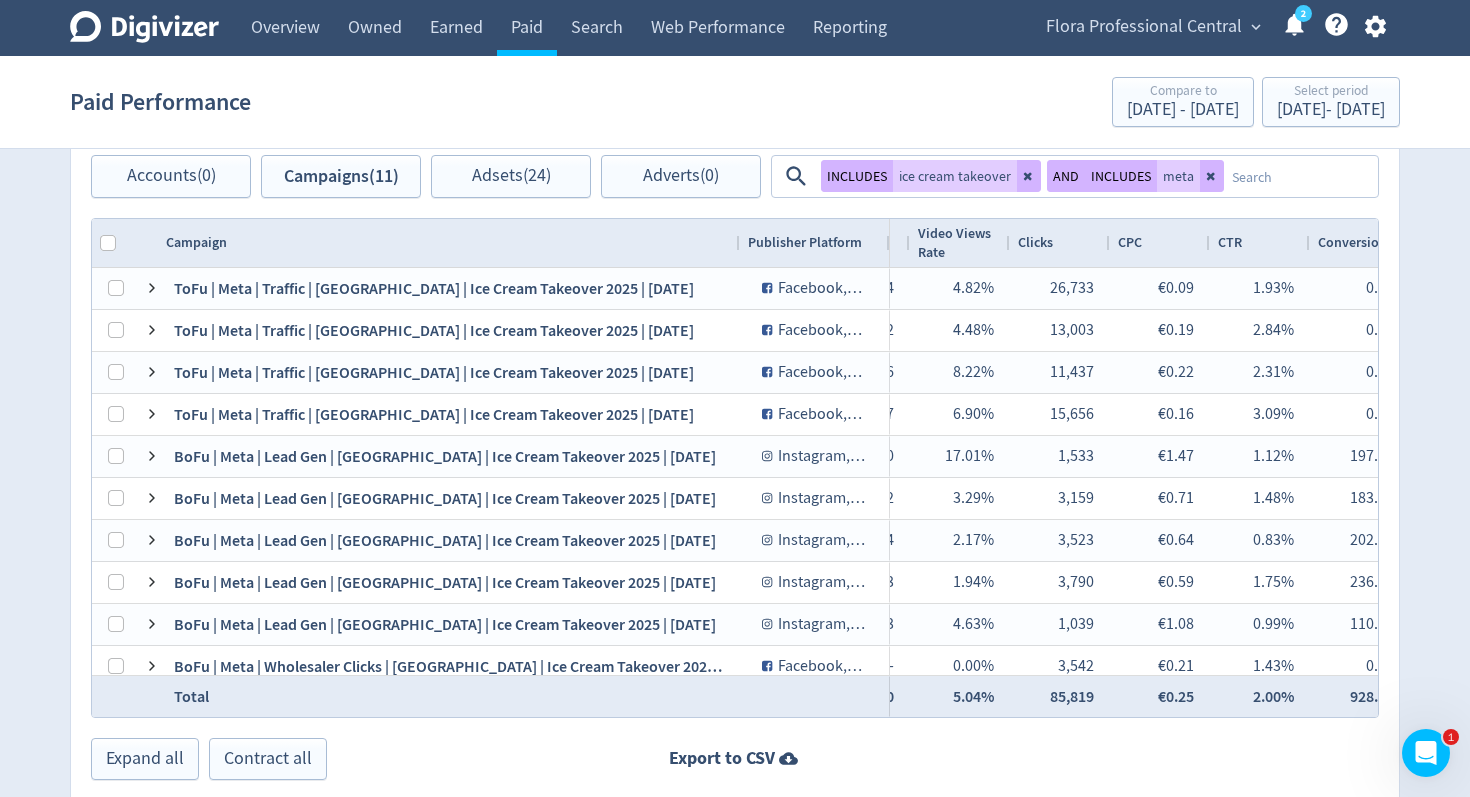 click at bounding box center [1300, 176] 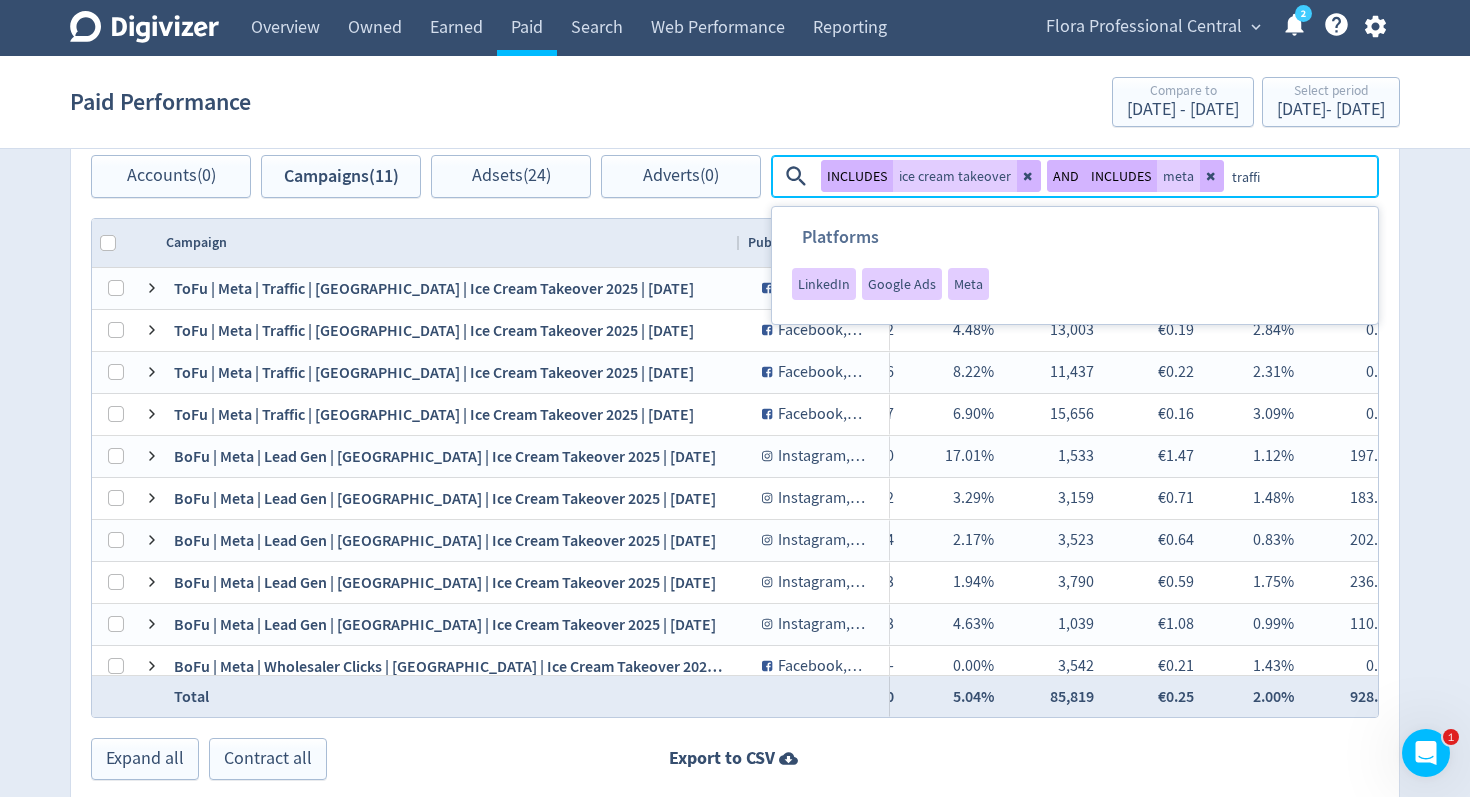type on "traffic" 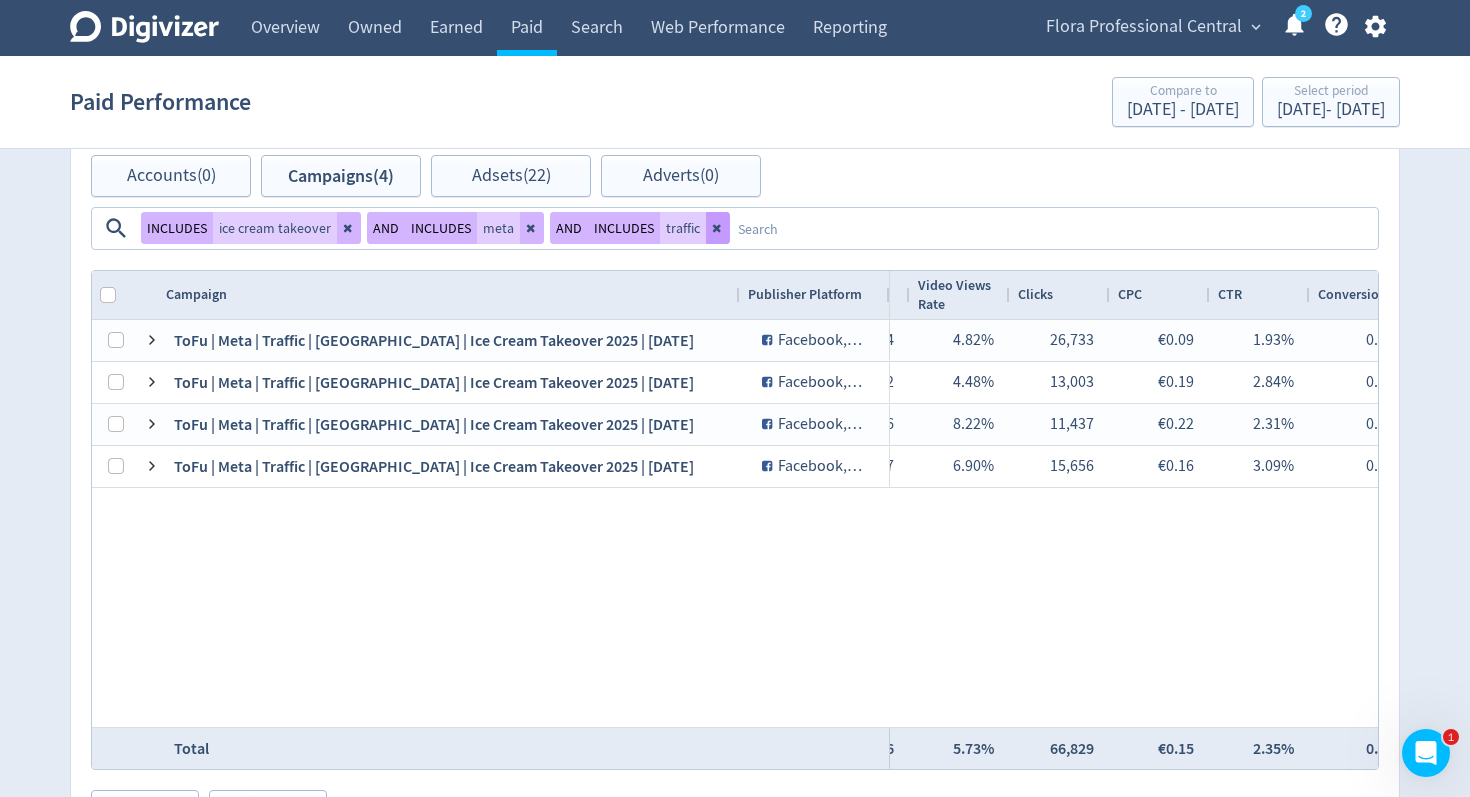 click at bounding box center (718, 228) 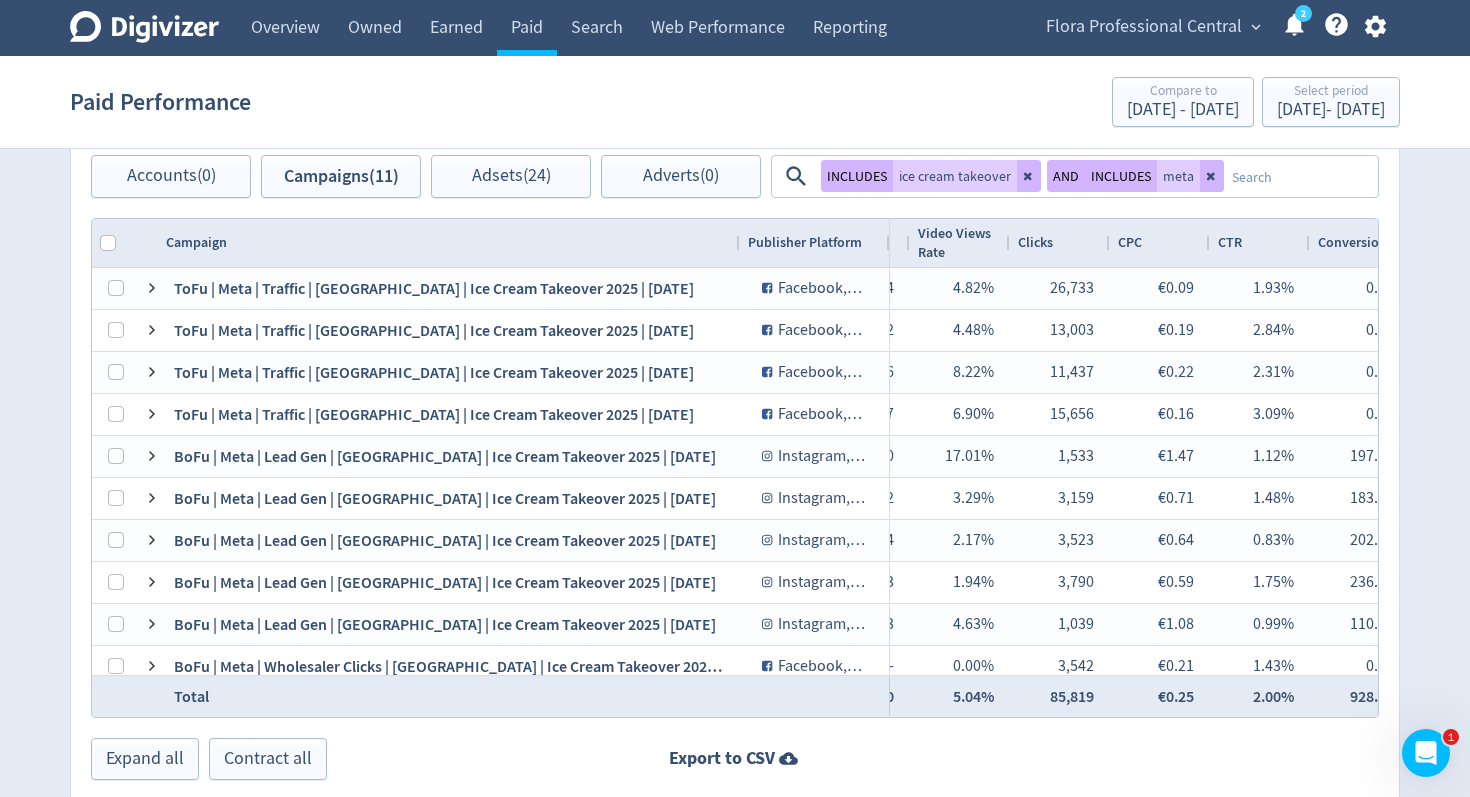 click at bounding box center [1300, 176] 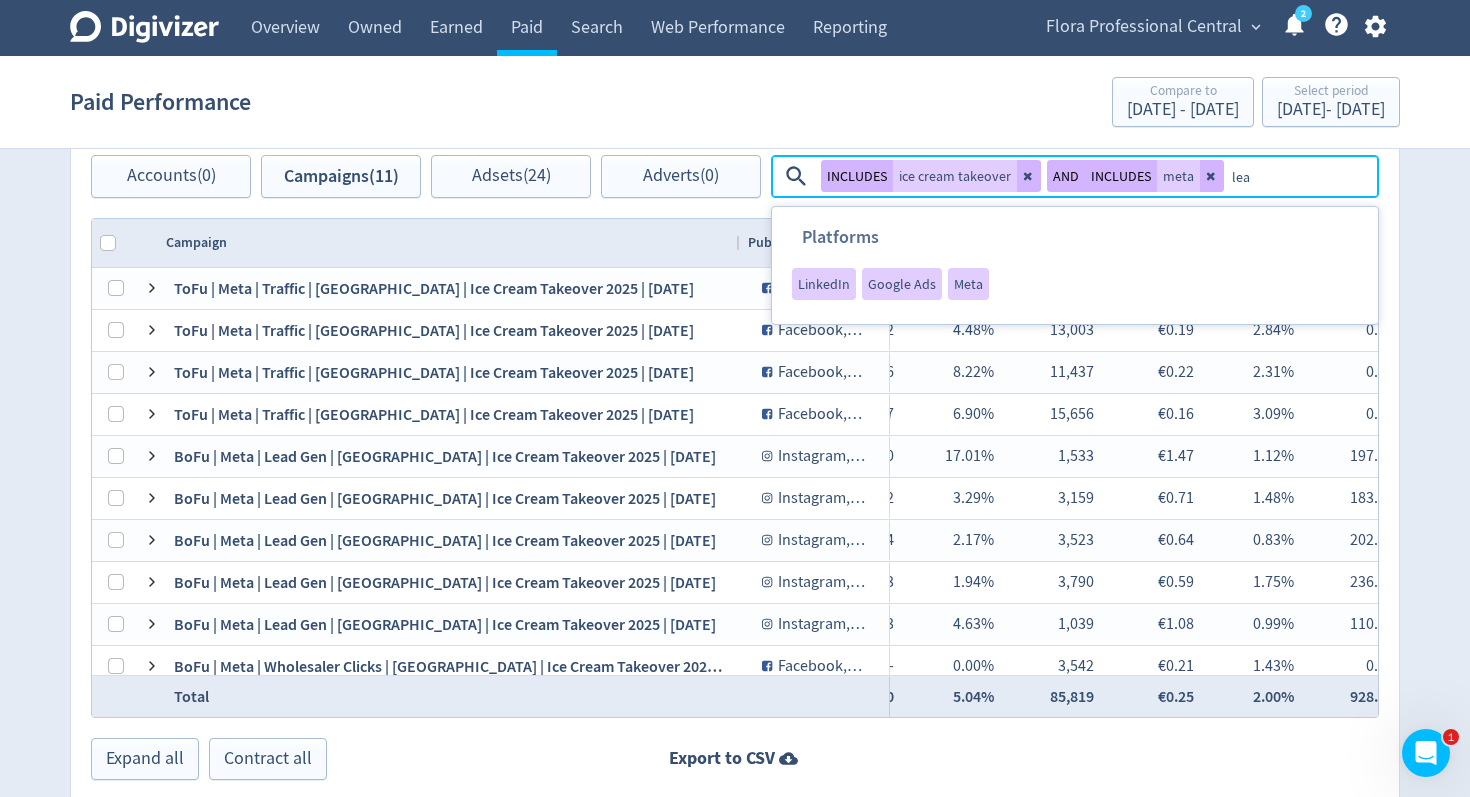 type on "lead" 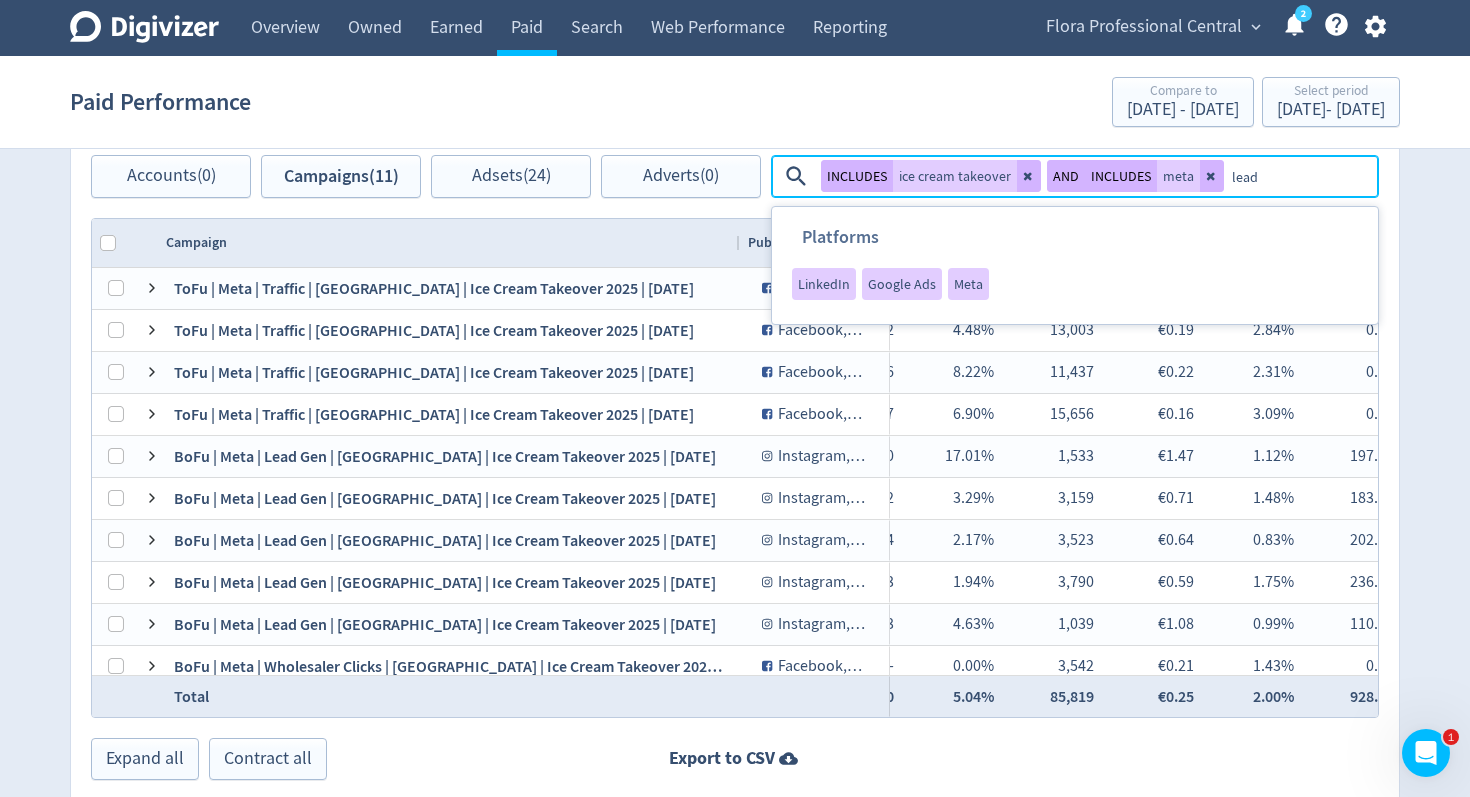 type 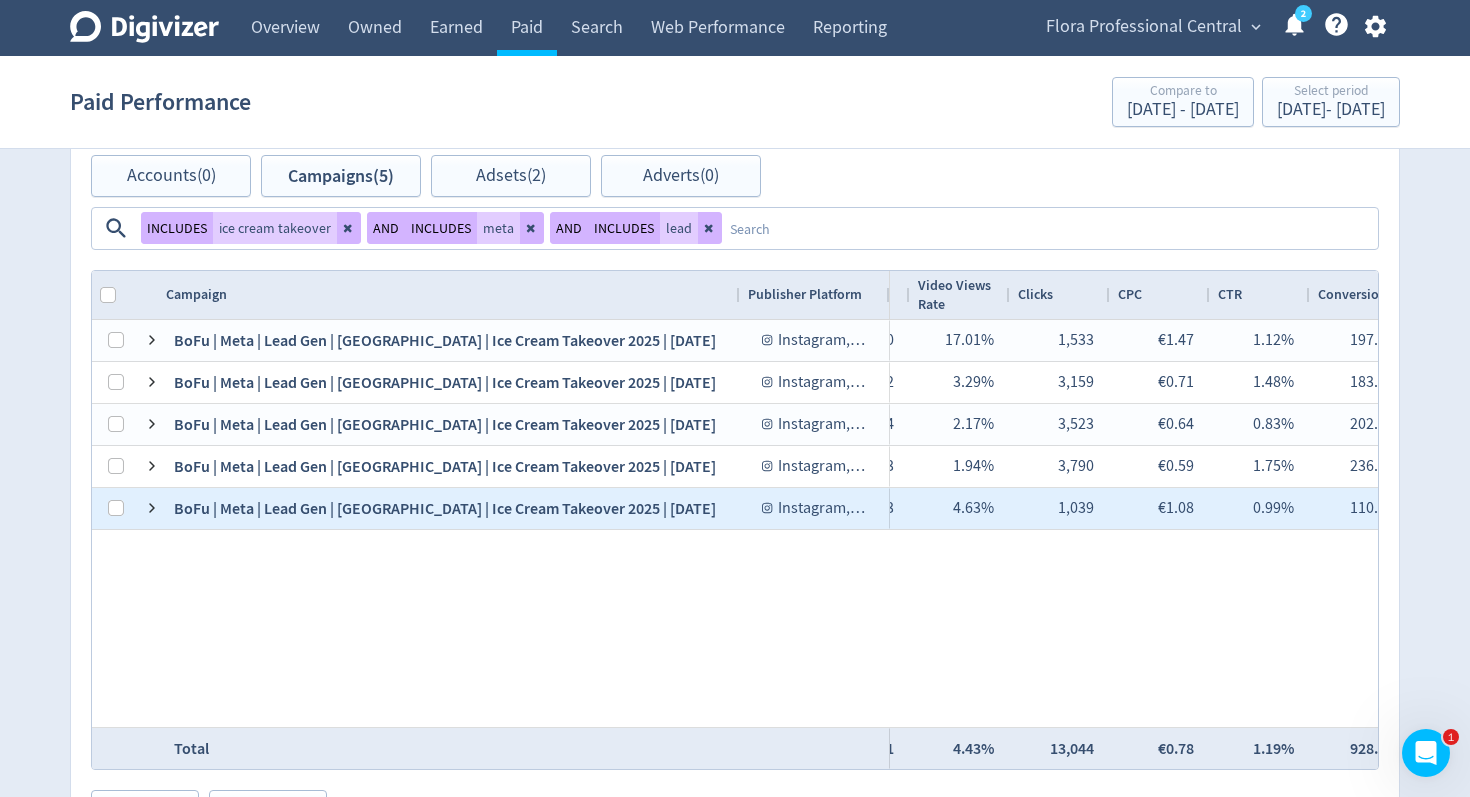 scroll, scrollTop: 0, scrollLeft: 1377, axis: horizontal 